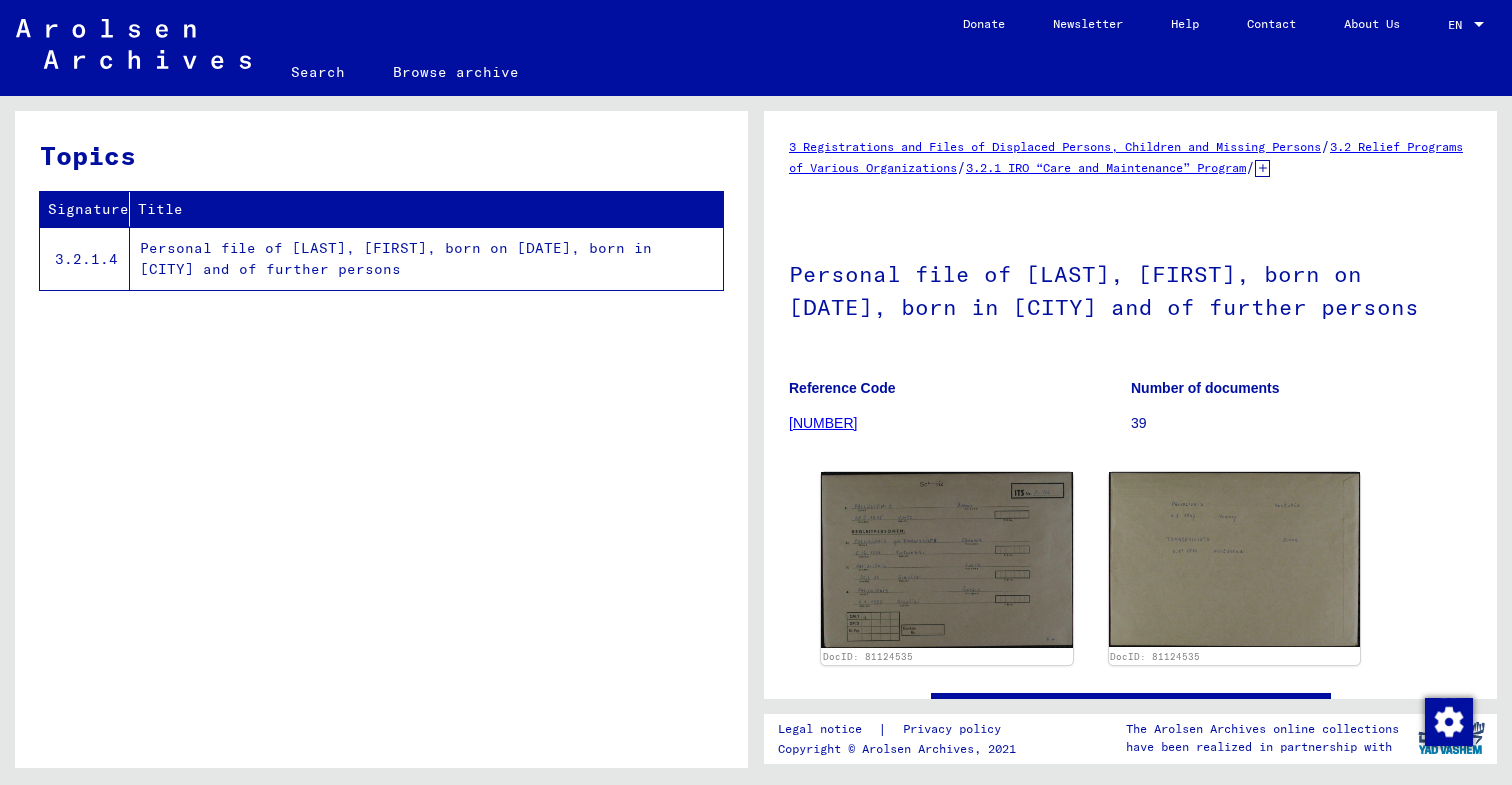 scroll, scrollTop: 0, scrollLeft: 0, axis: both 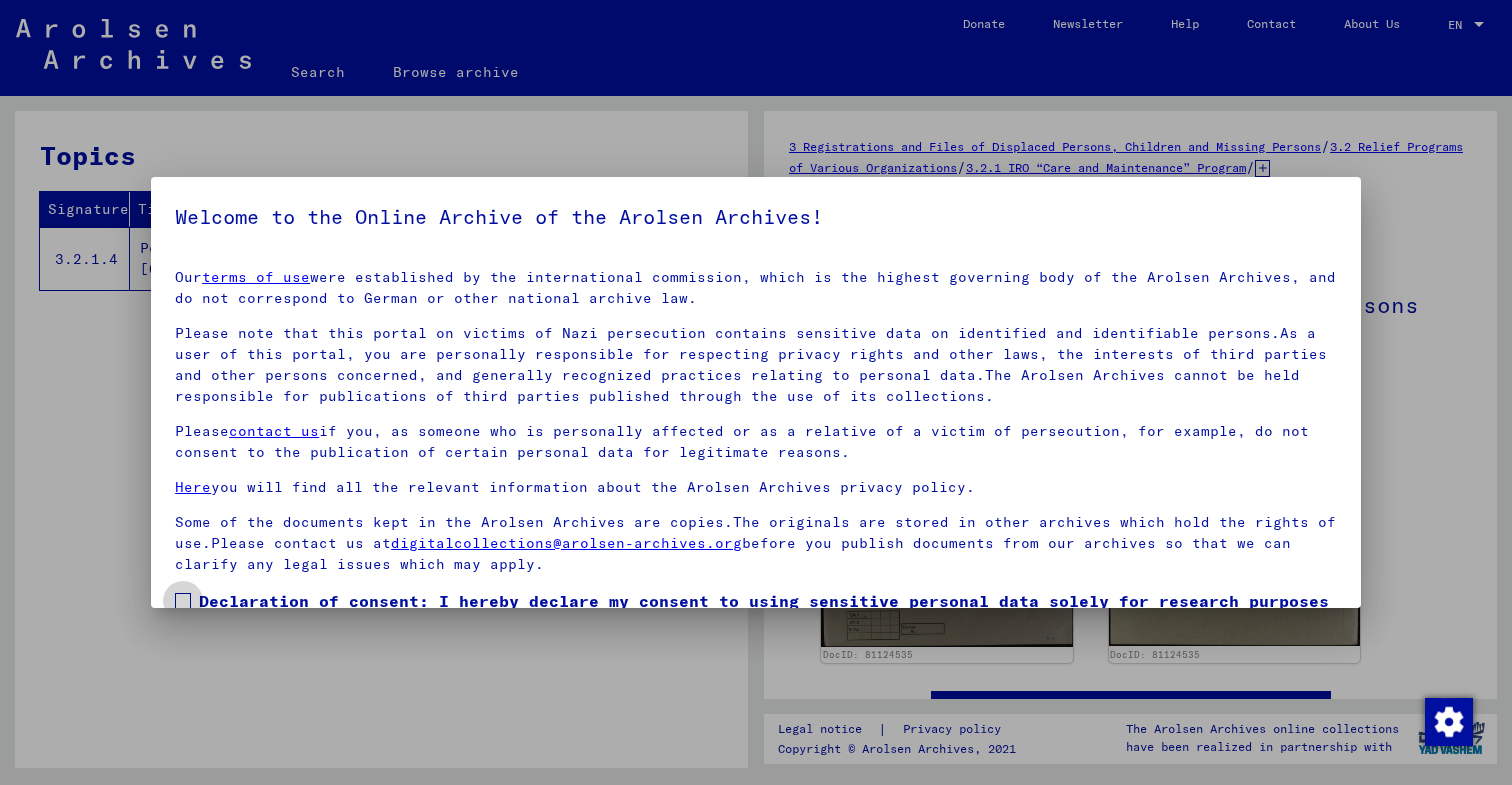 click at bounding box center (183, 601) 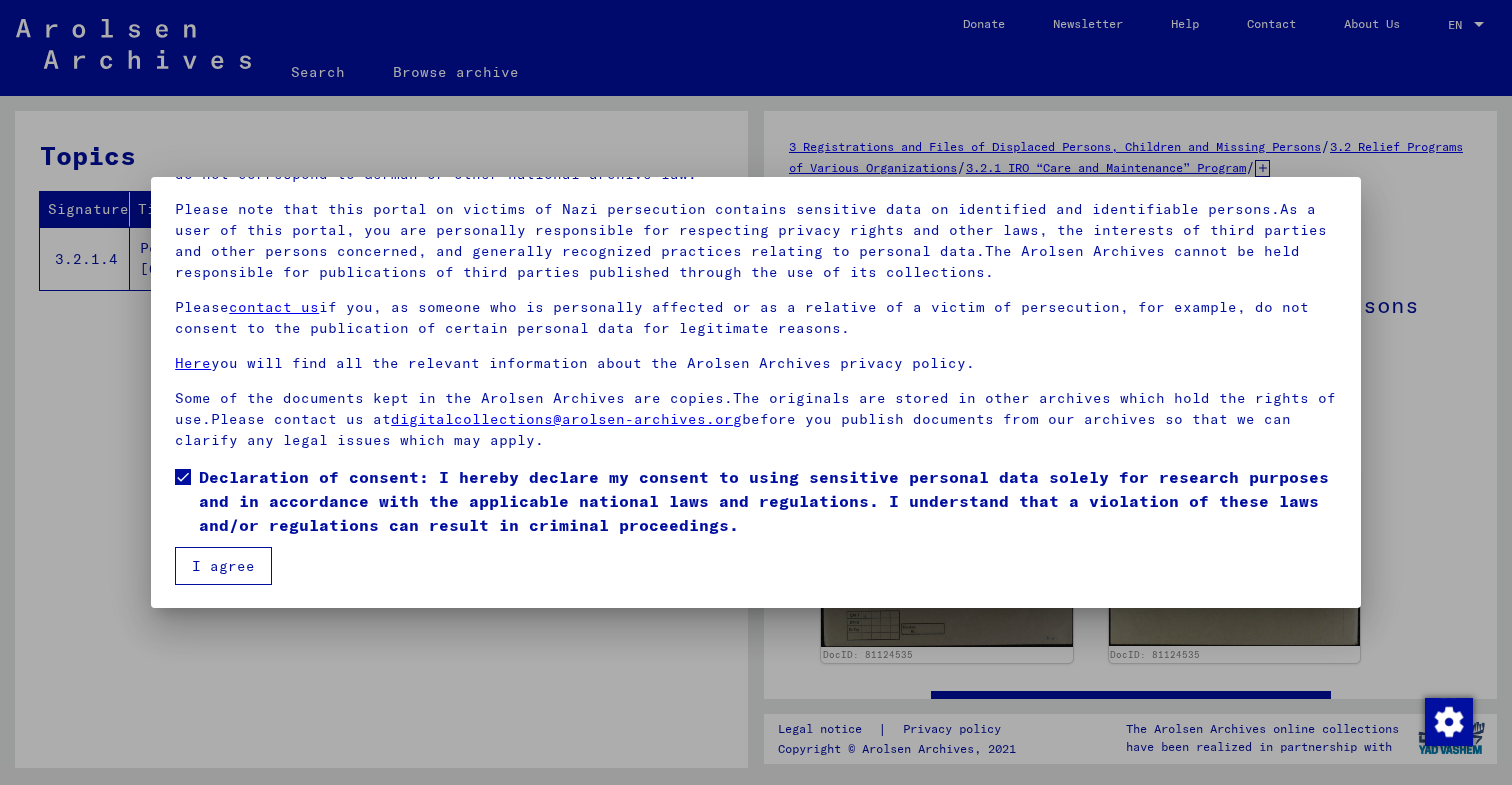 click on "I agree" at bounding box center (223, 566) 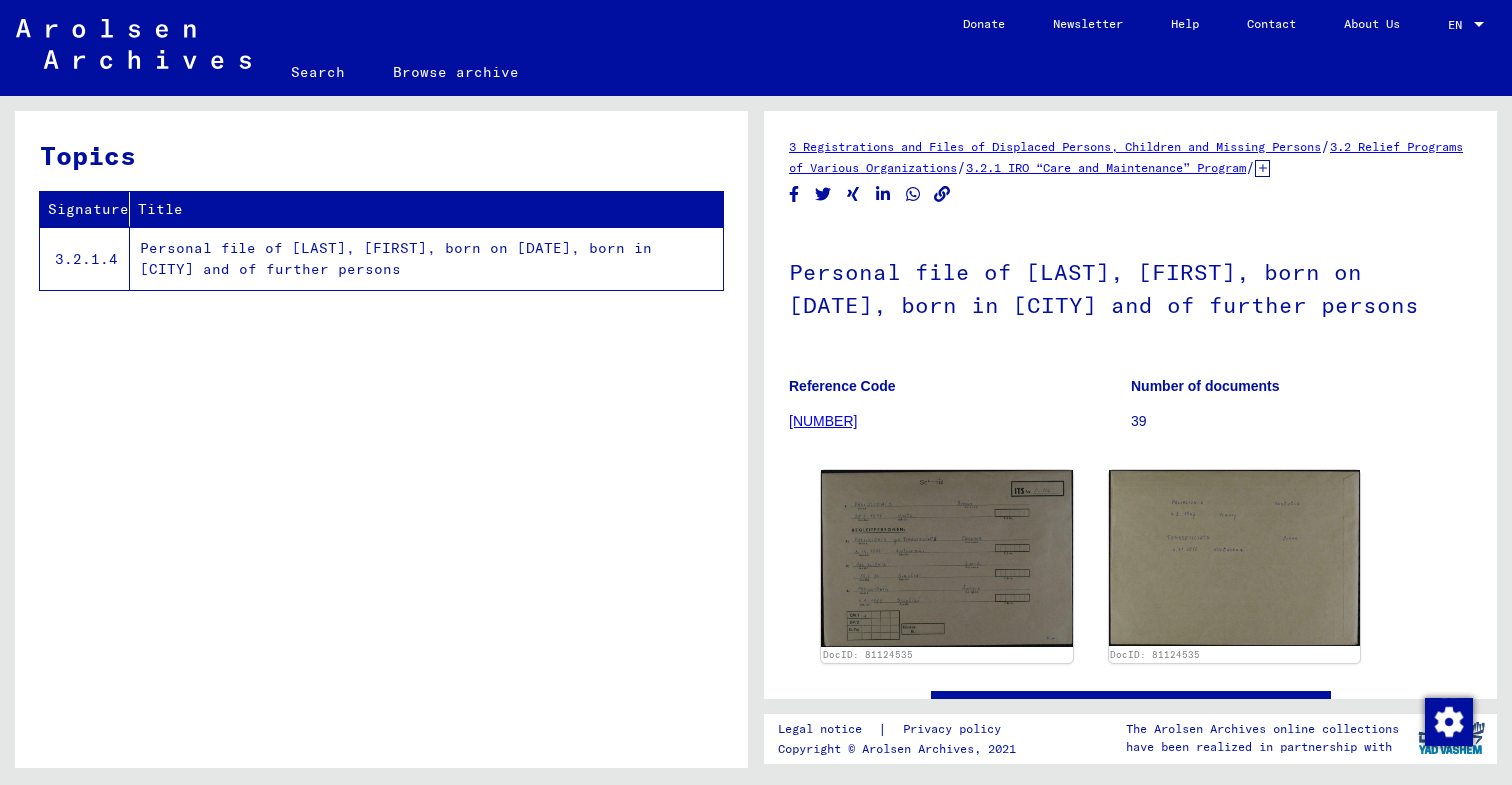 click on "[NUMBER]" 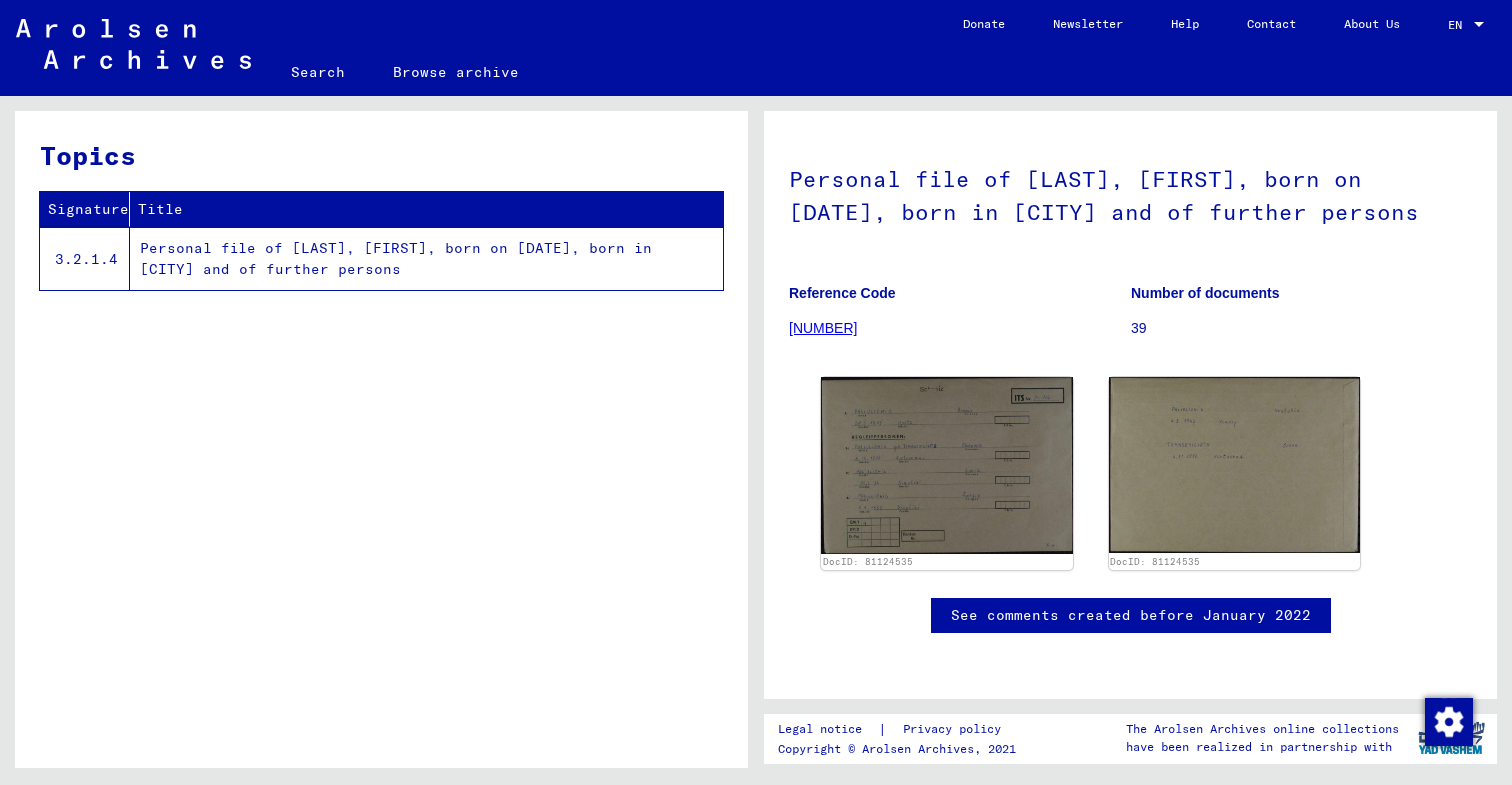 scroll, scrollTop: 236, scrollLeft: 0, axis: vertical 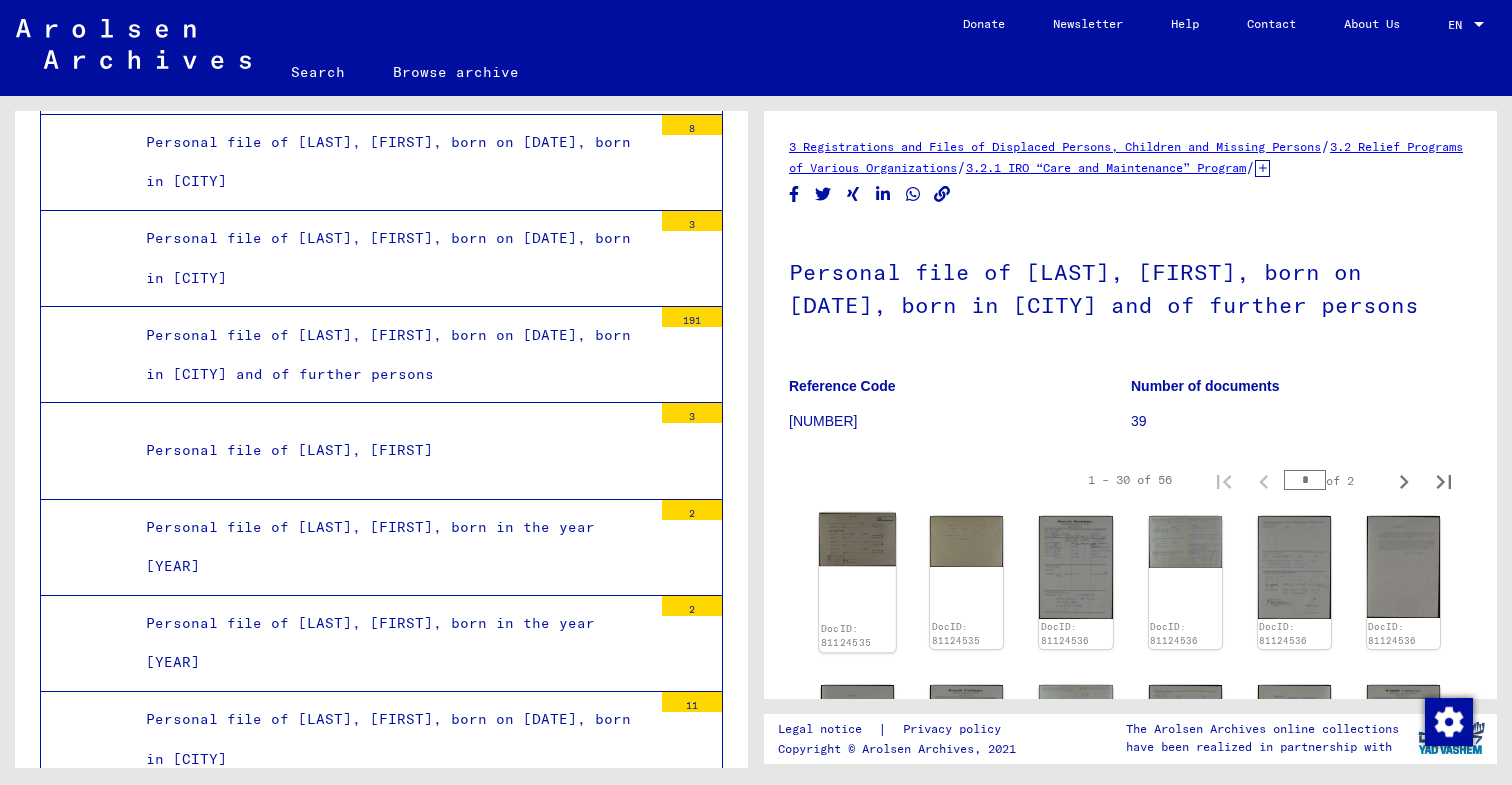 click 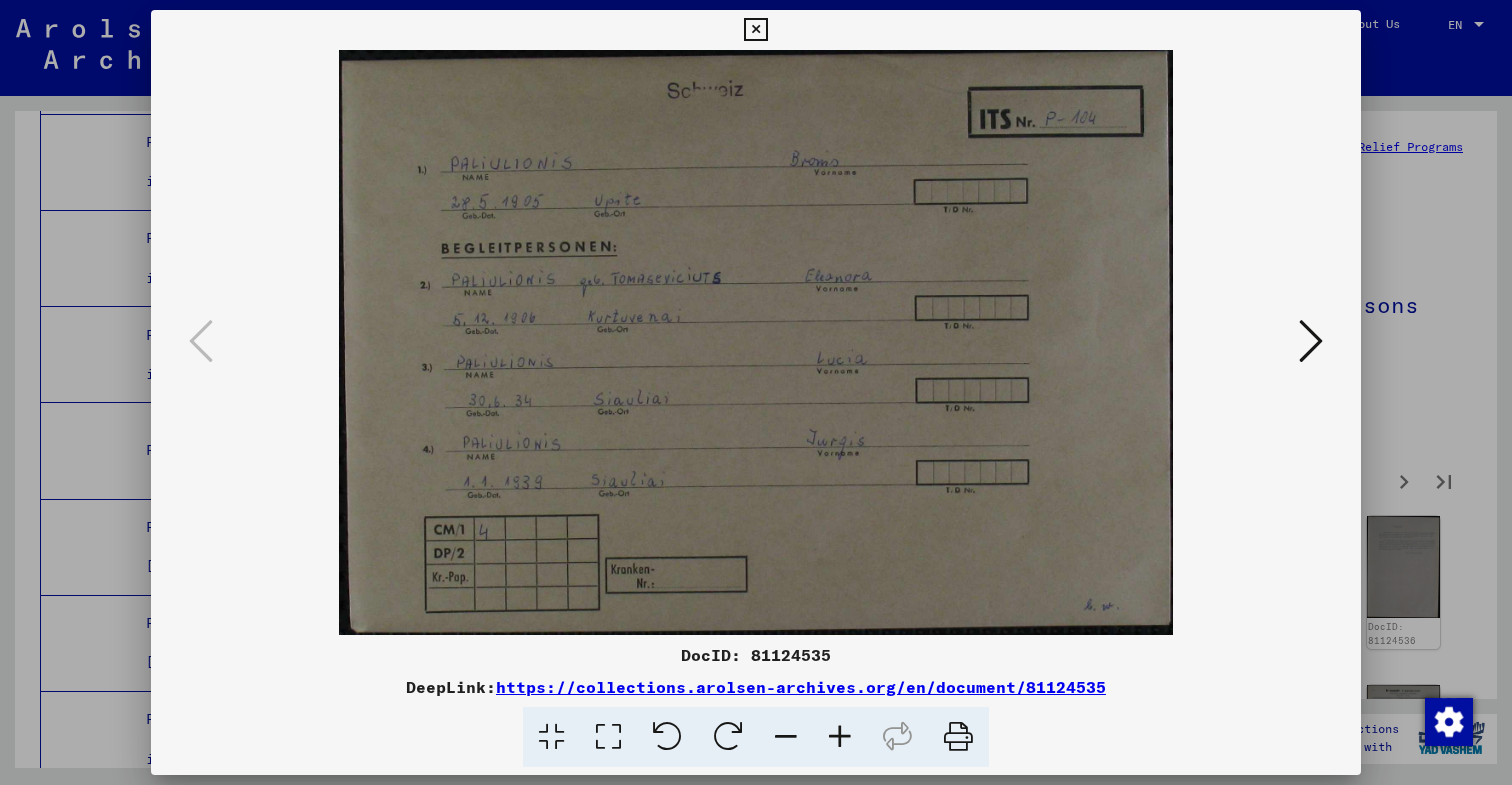 click at bounding box center (1311, 341) 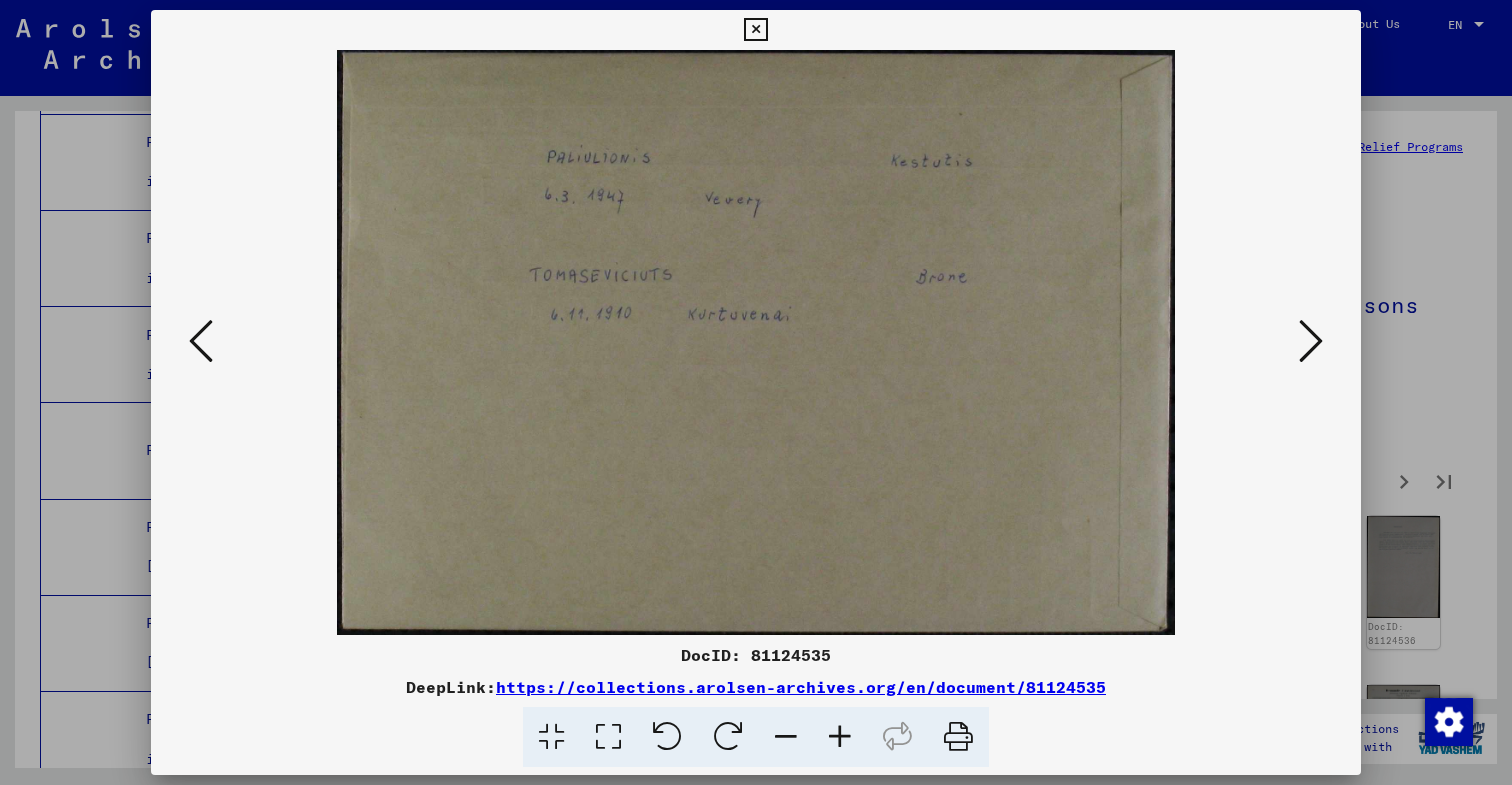 click at bounding box center (1311, 341) 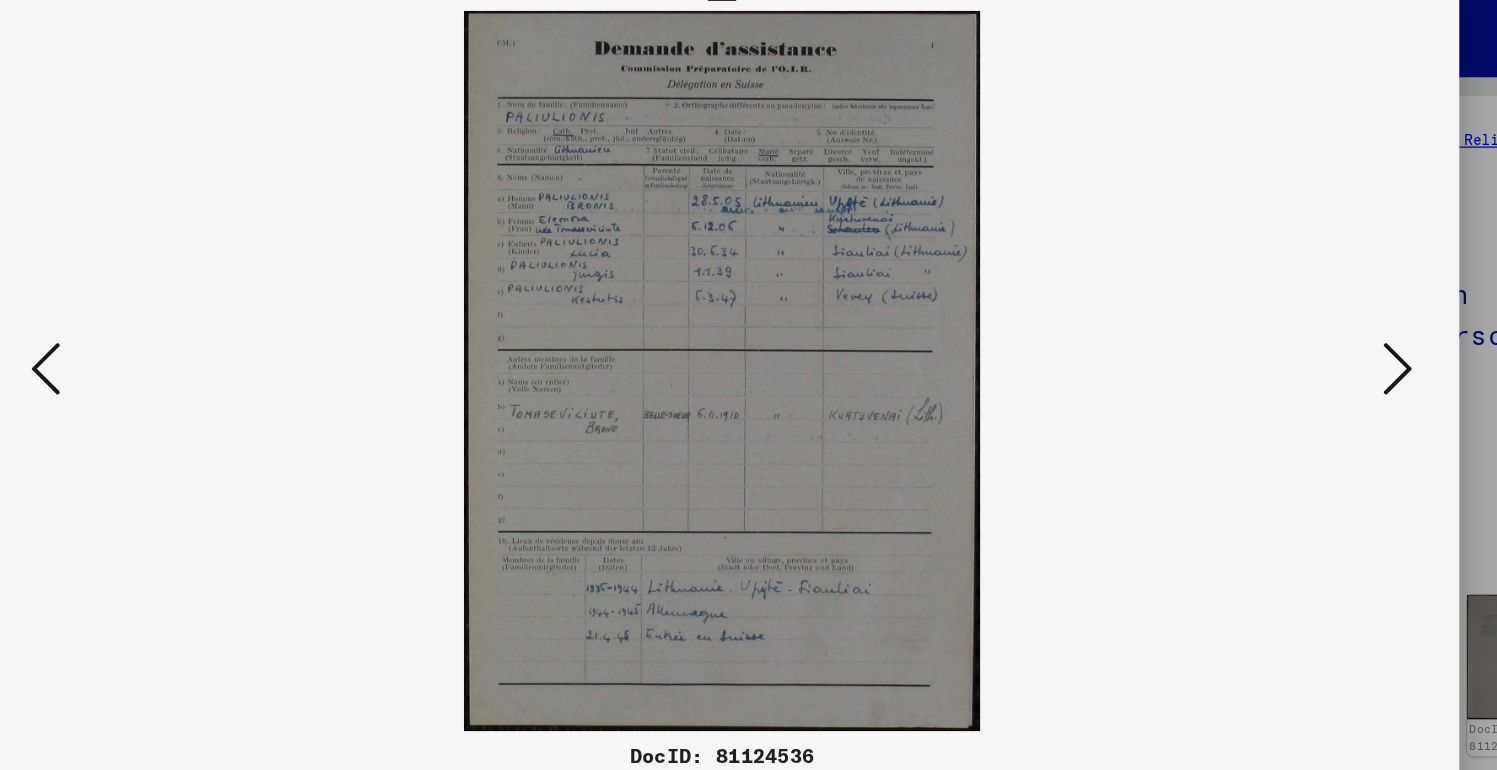 click at bounding box center (749, 334) 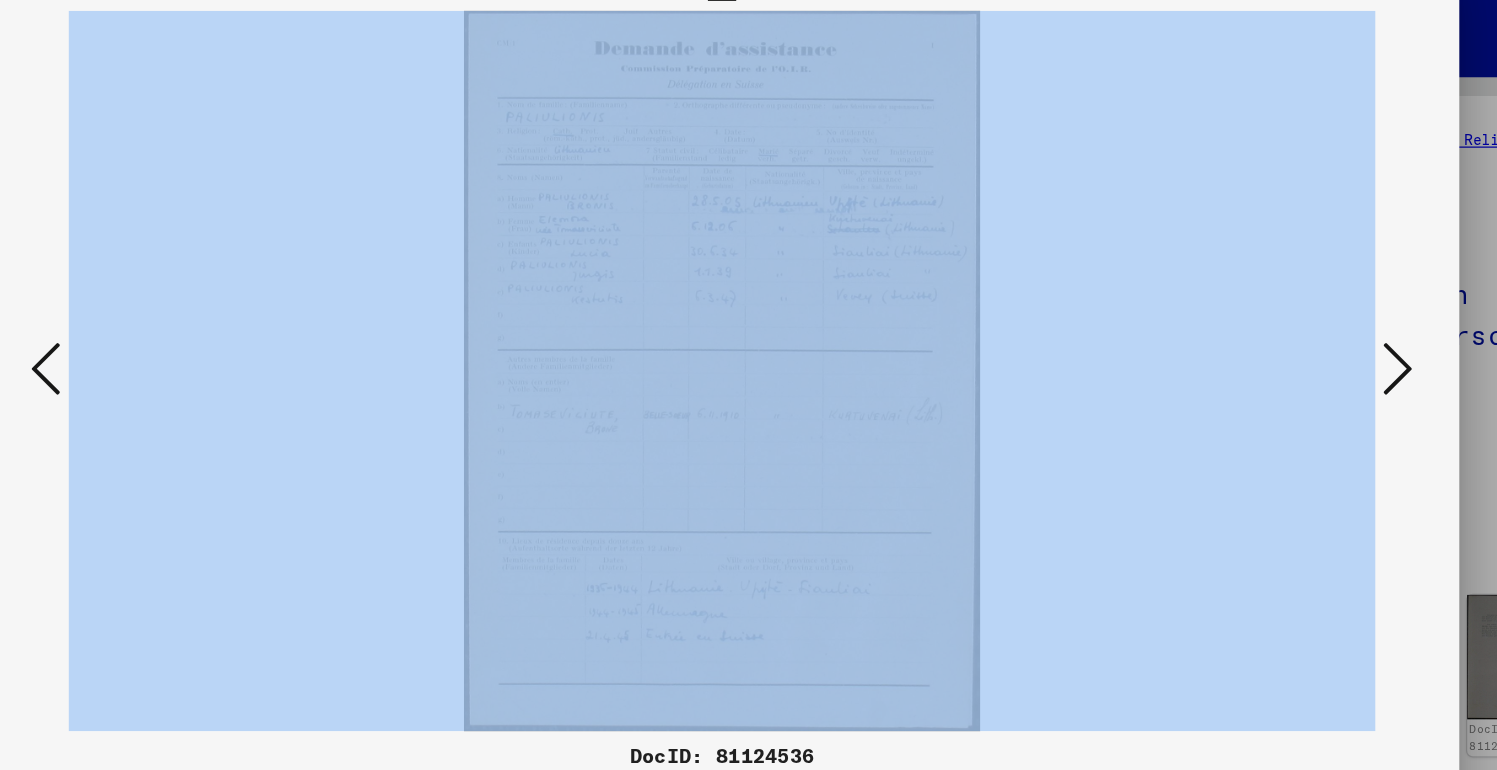click at bounding box center (749, 334) 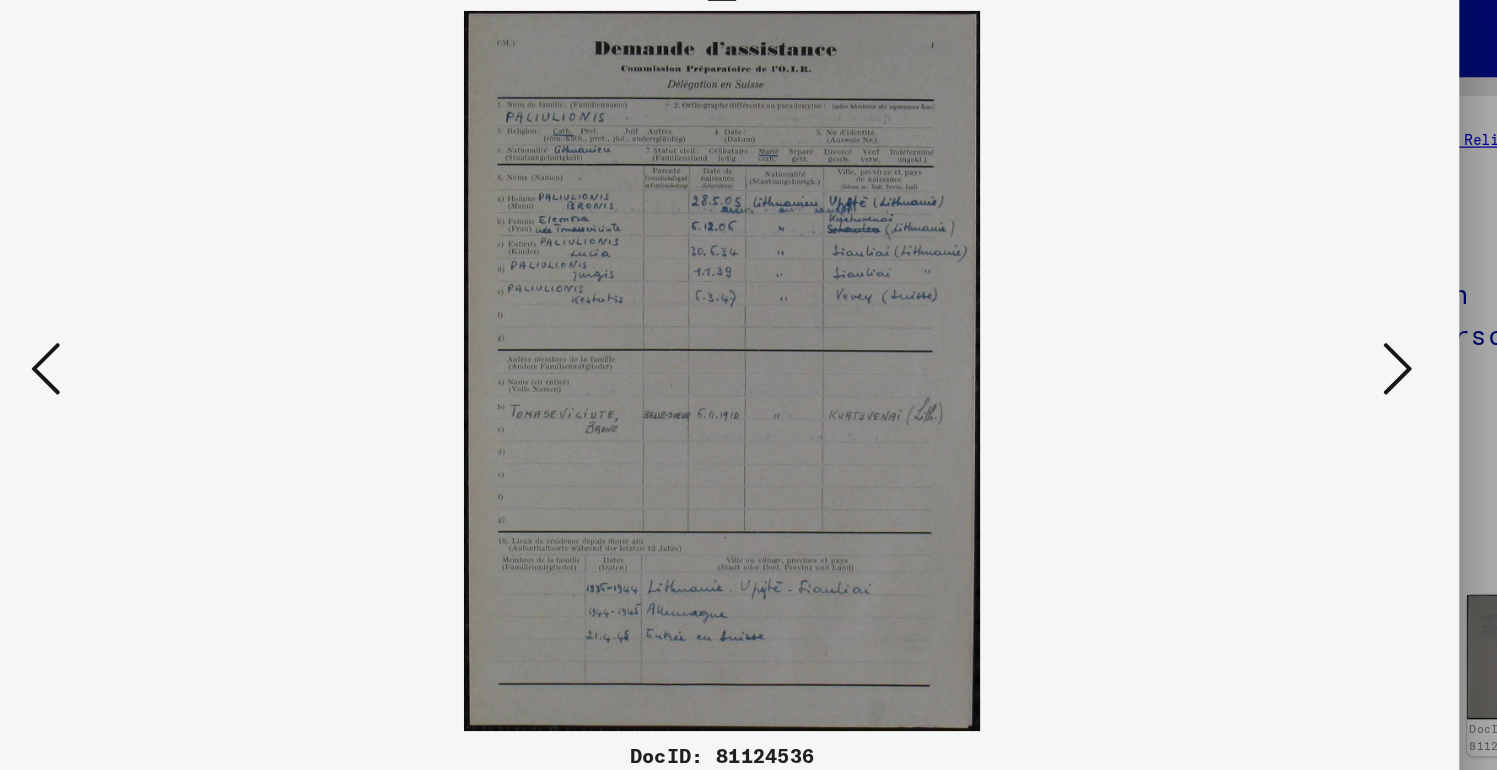 click at bounding box center (1297, 333) 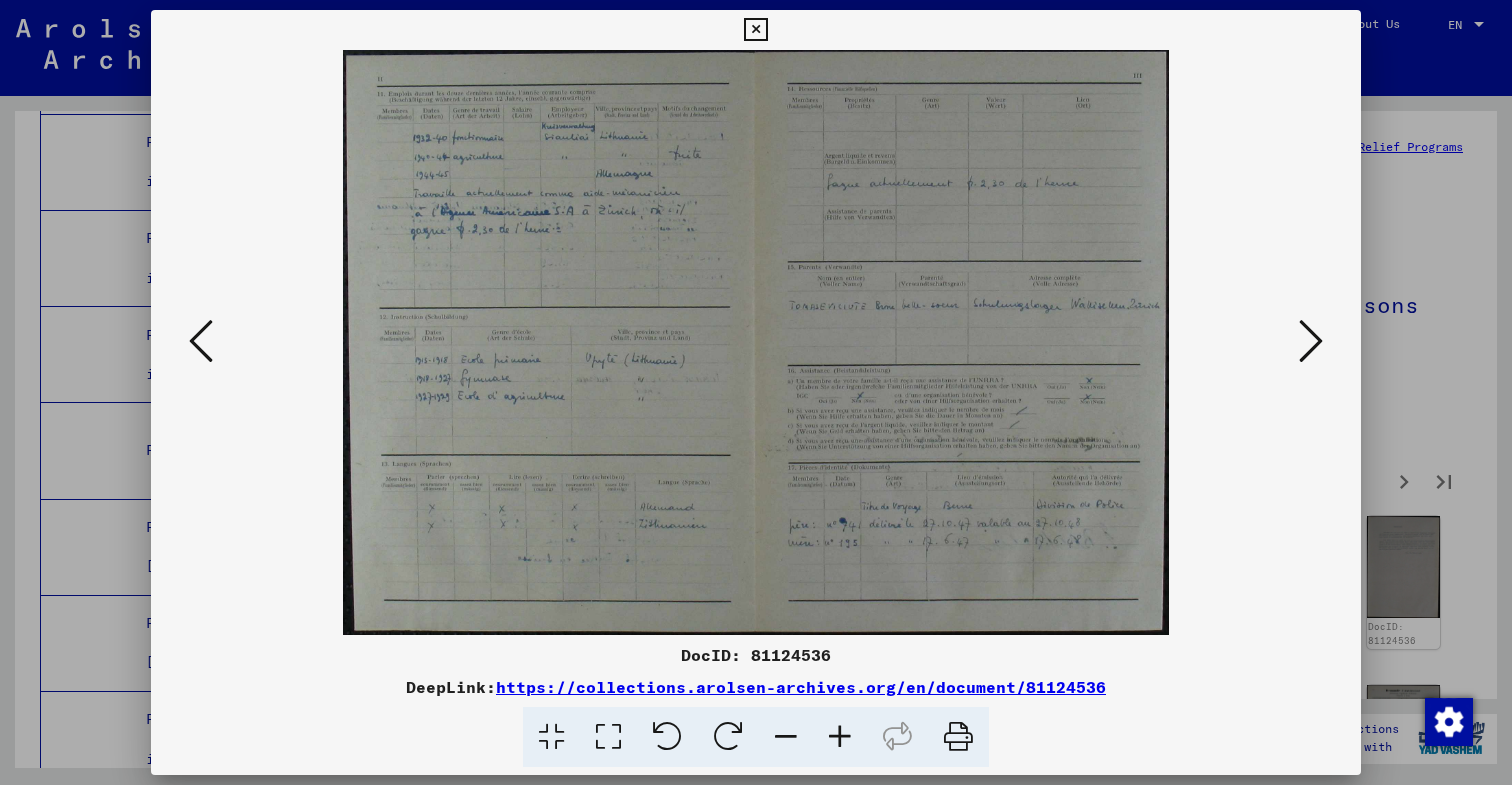 click at bounding box center (1311, 341) 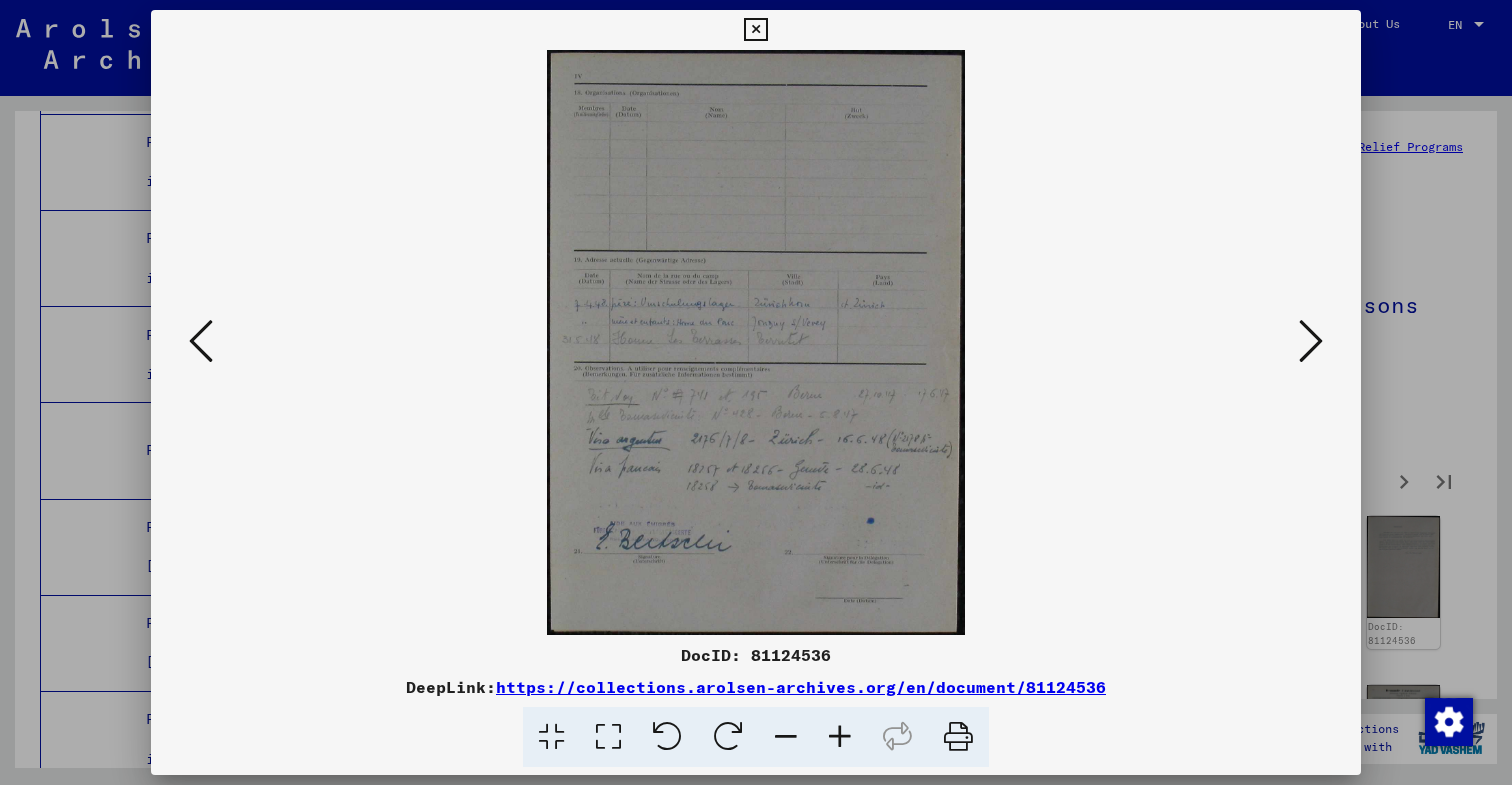 click at bounding box center [1311, 341] 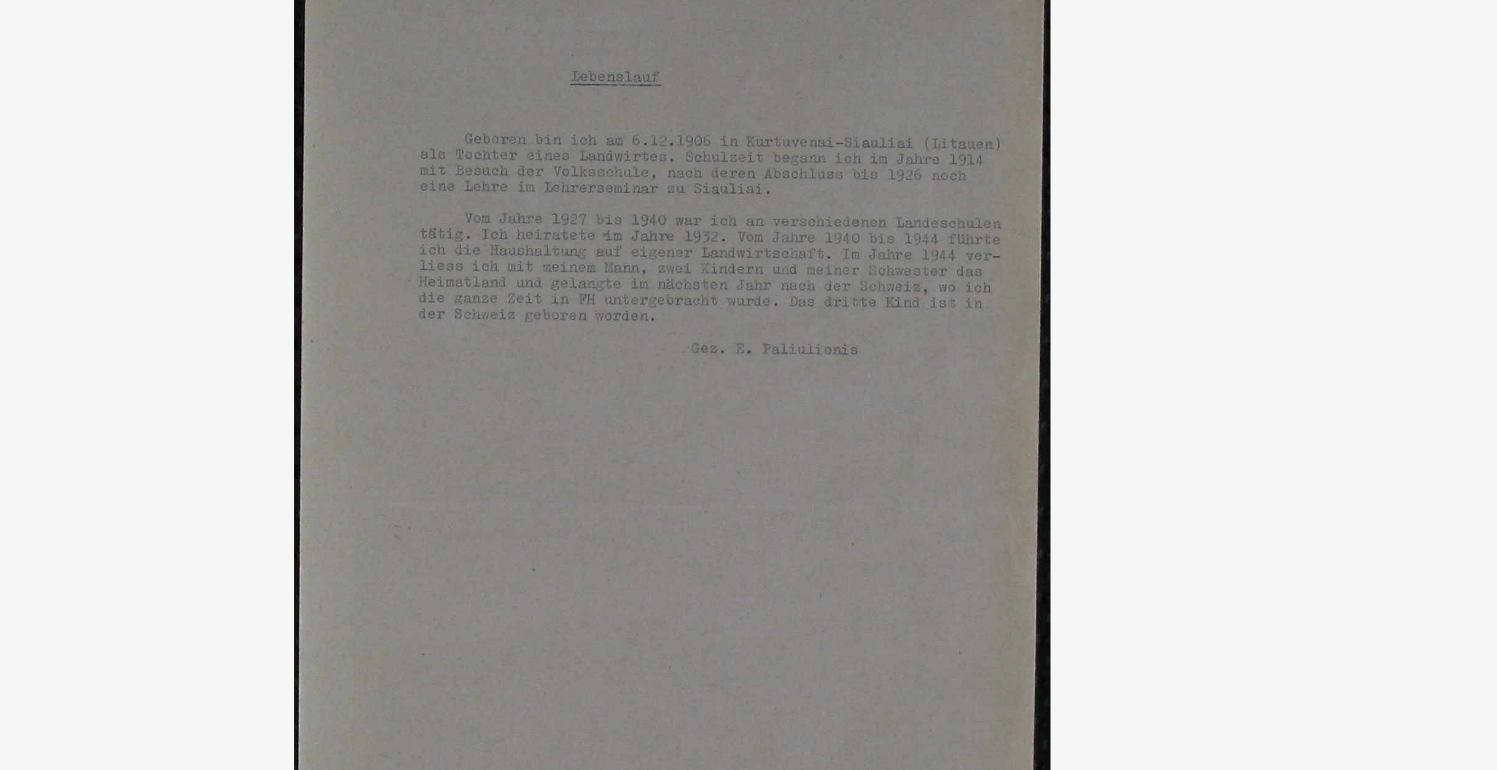 drag, startPoint x: 250, startPoint y: 59, endPoint x: 416, endPoint y: 200, distance: 217.80037 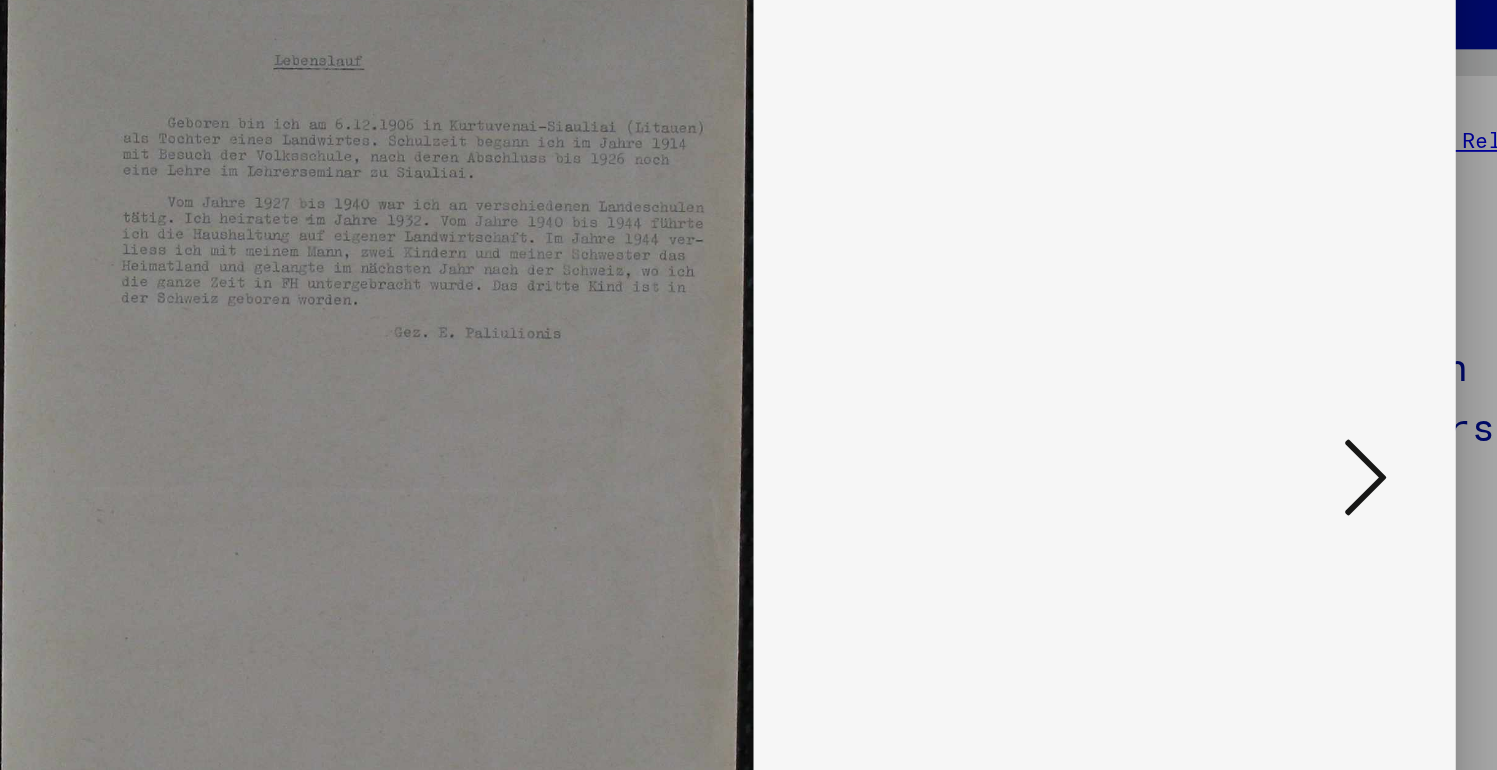 drag, startPoint x: 247, startPoint y: 63, endPoint x: 455, endPoint y: 184, distance: 240.63458 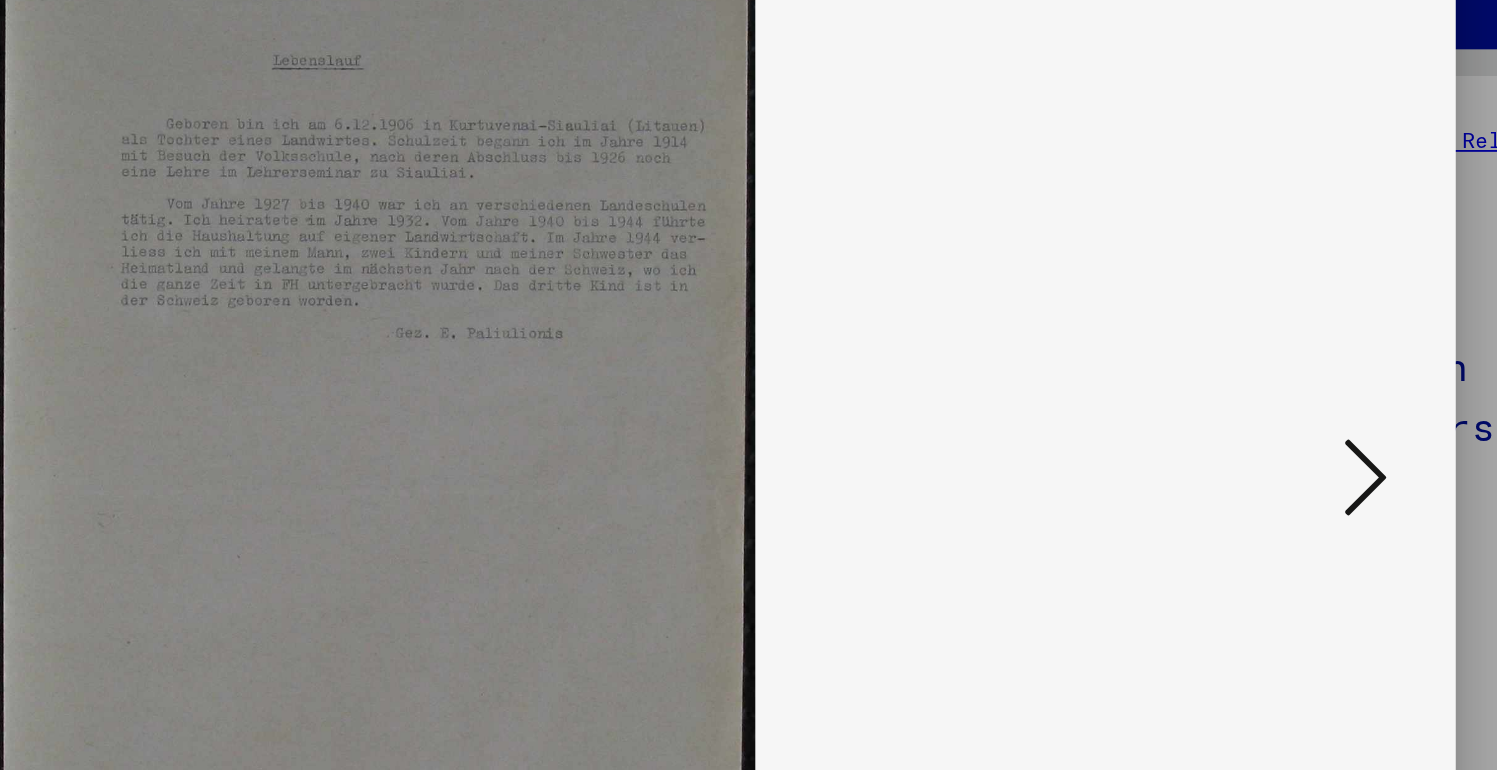 click at bounding box center [1297, 333] 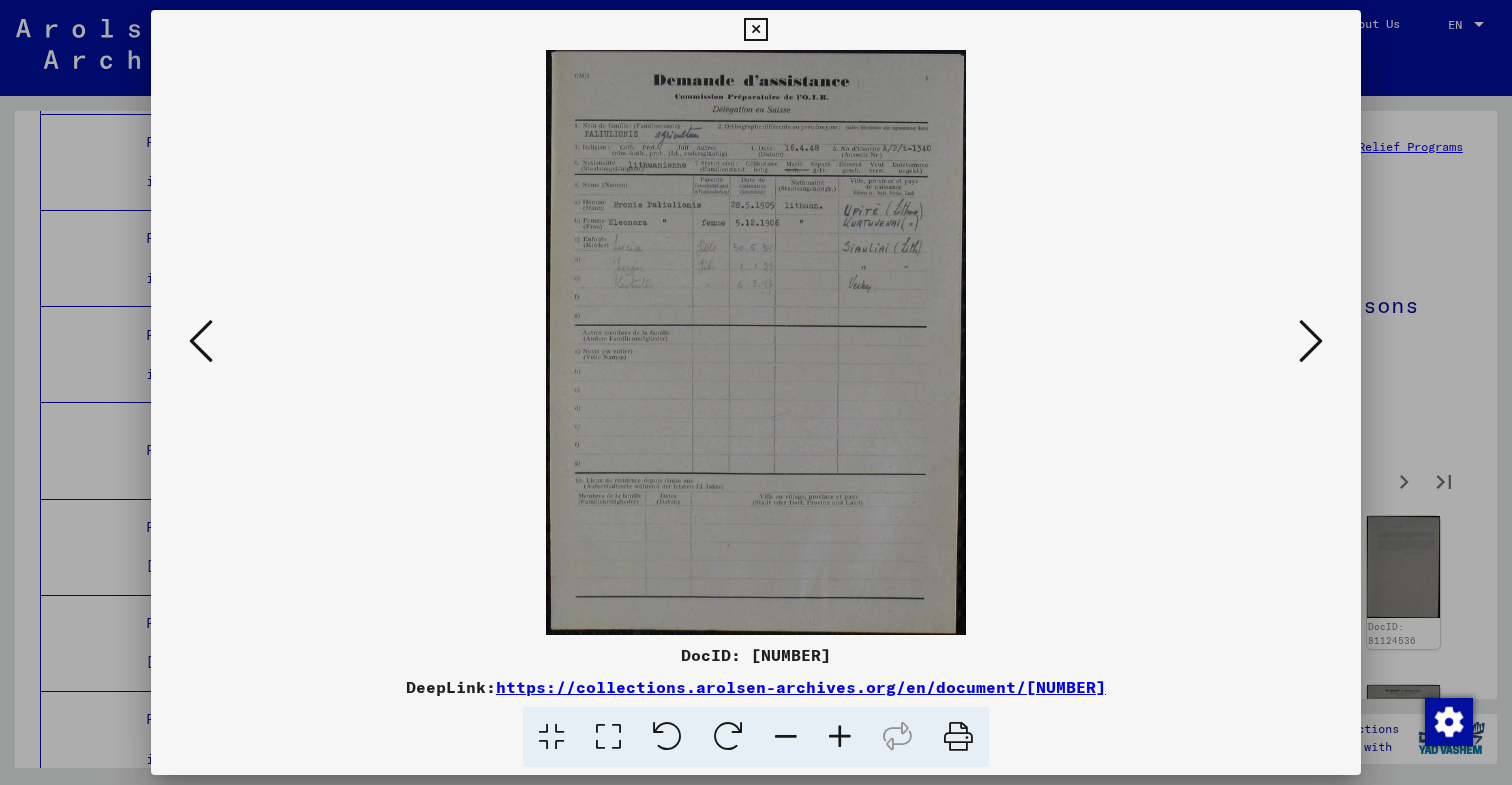 click at bounding box center (756, 342) 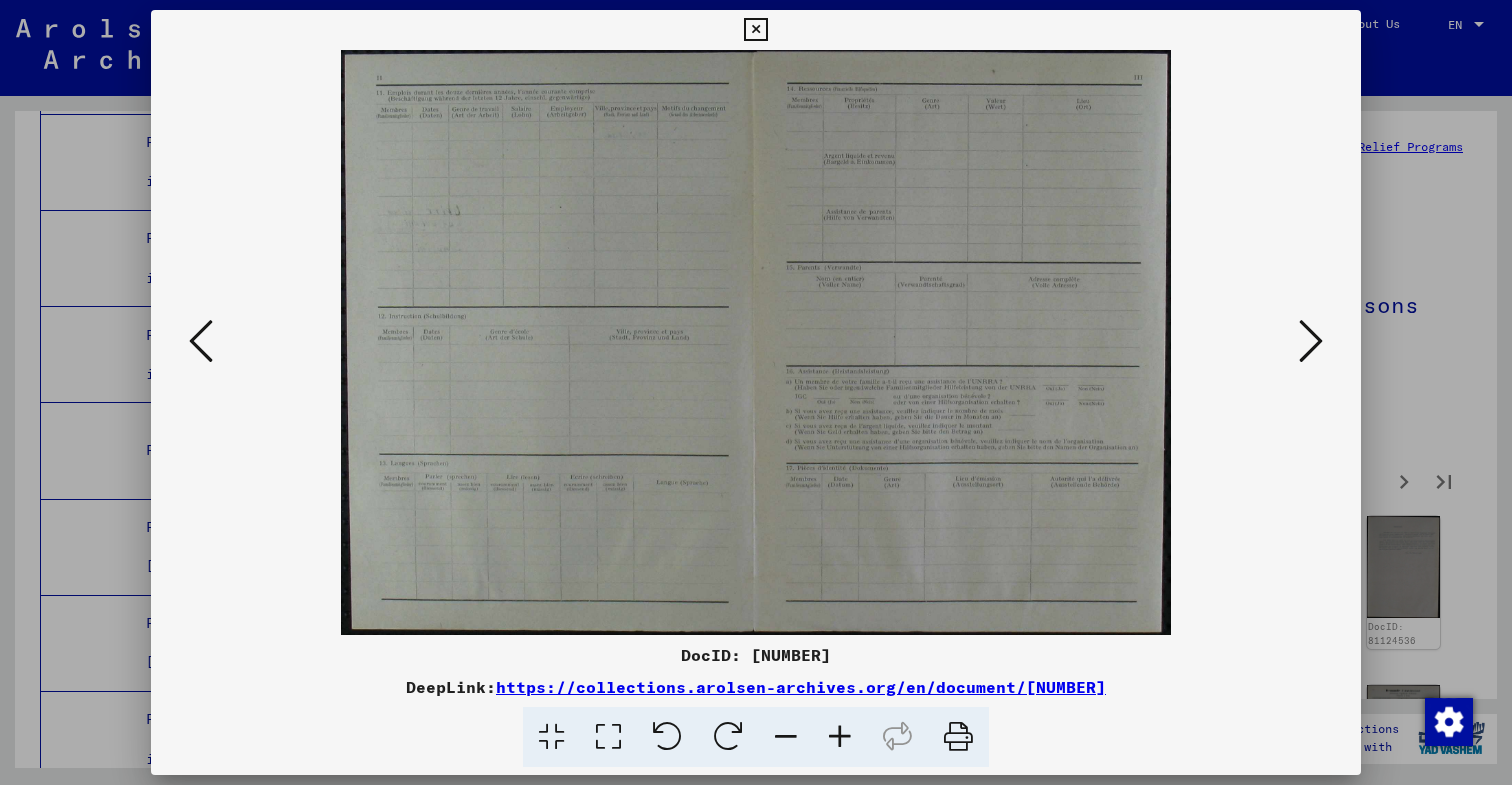 click at bounding box center (1311, 341) 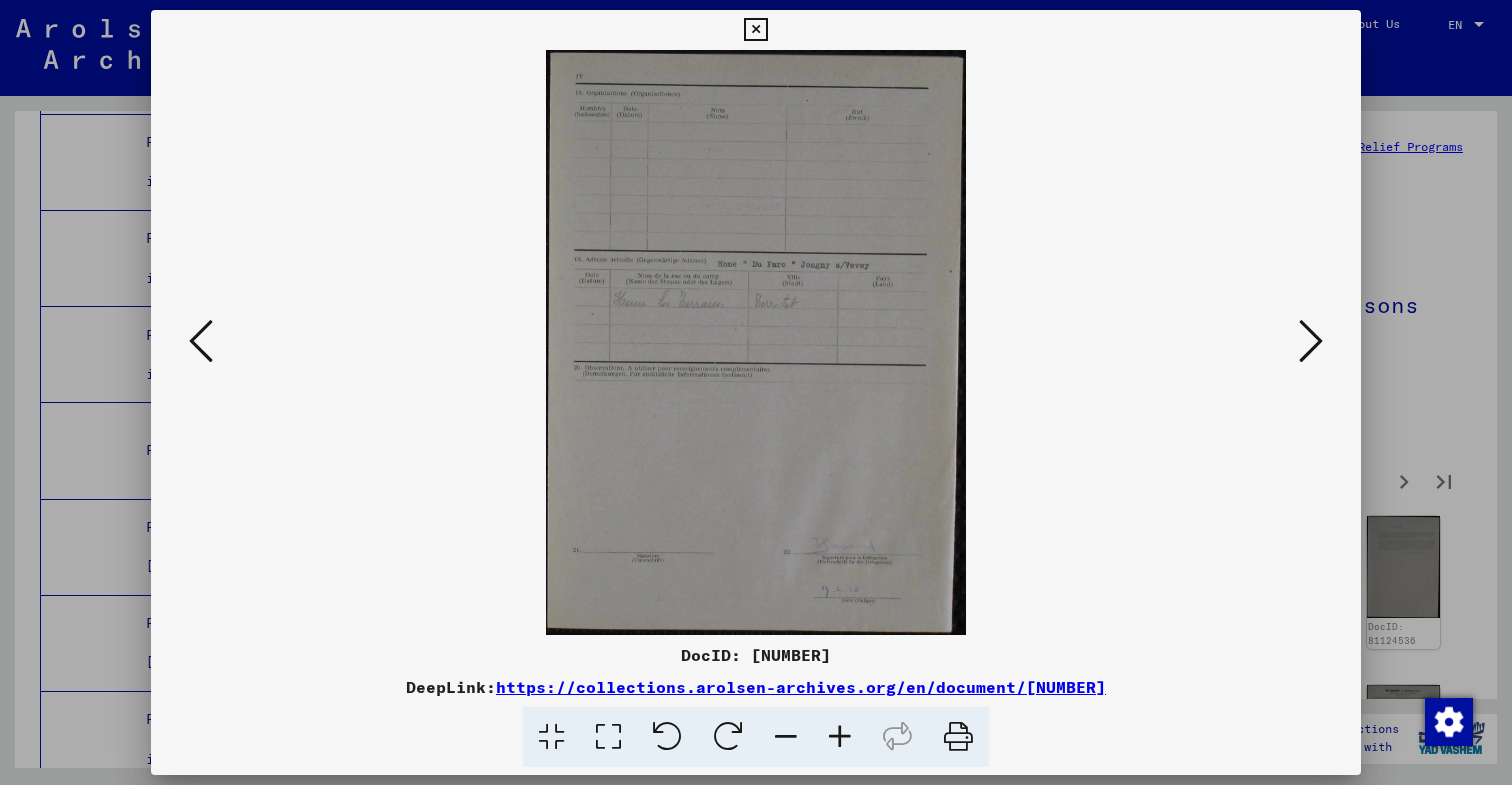 click at bounding box center (1311, 341) 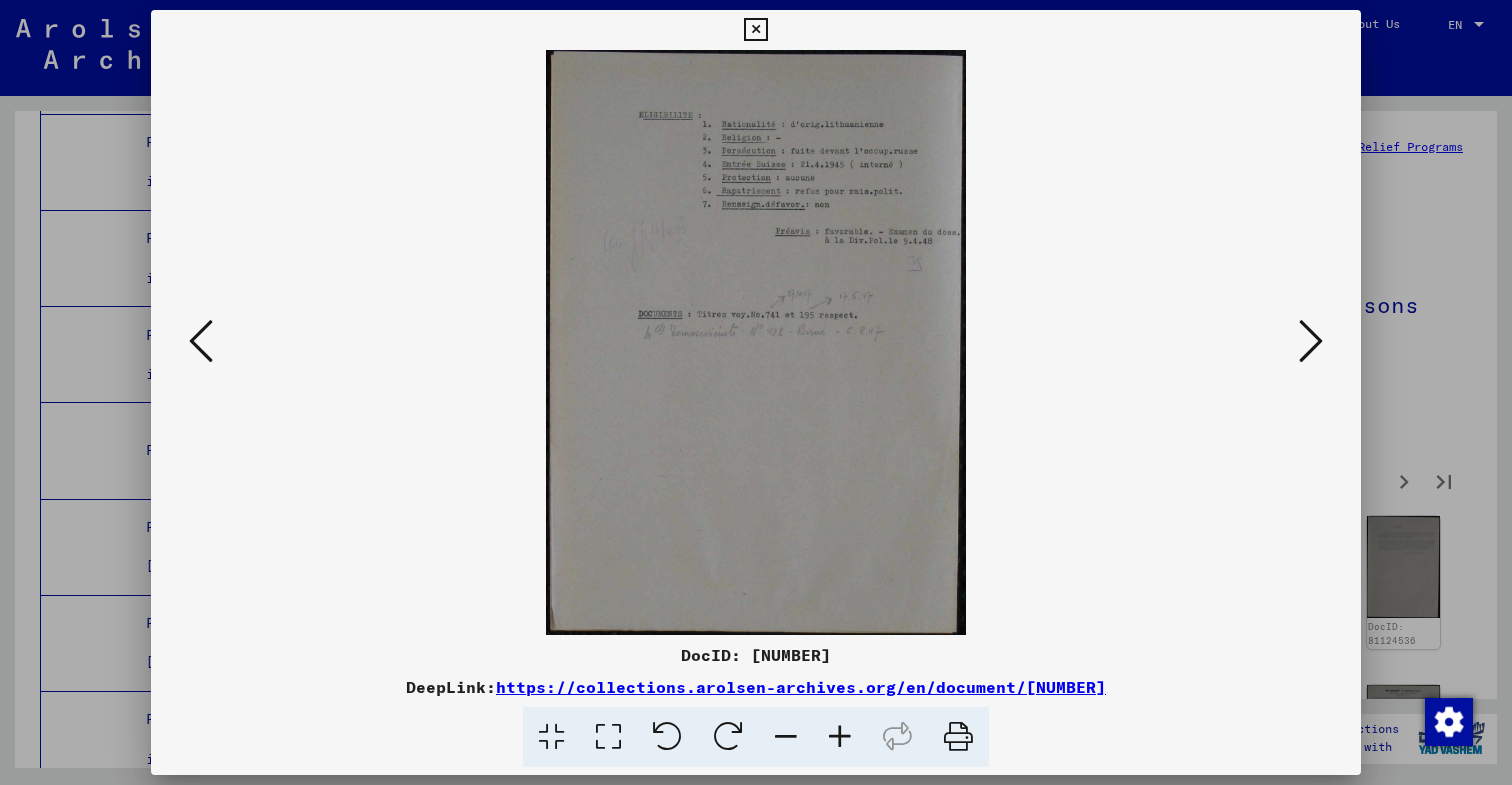 click at bounding box center (1311, 341) 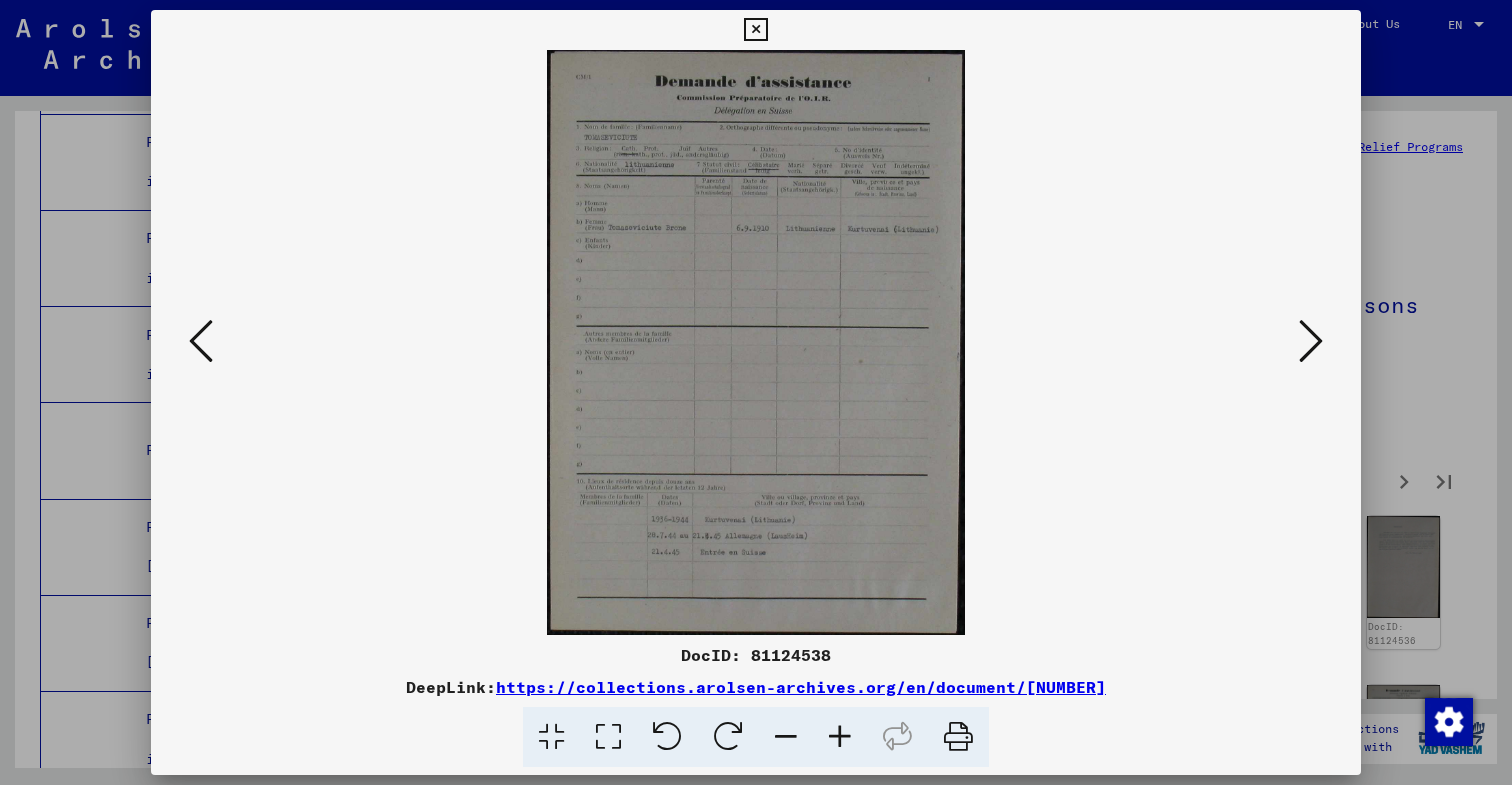 click at bounding box center [1311, 341] 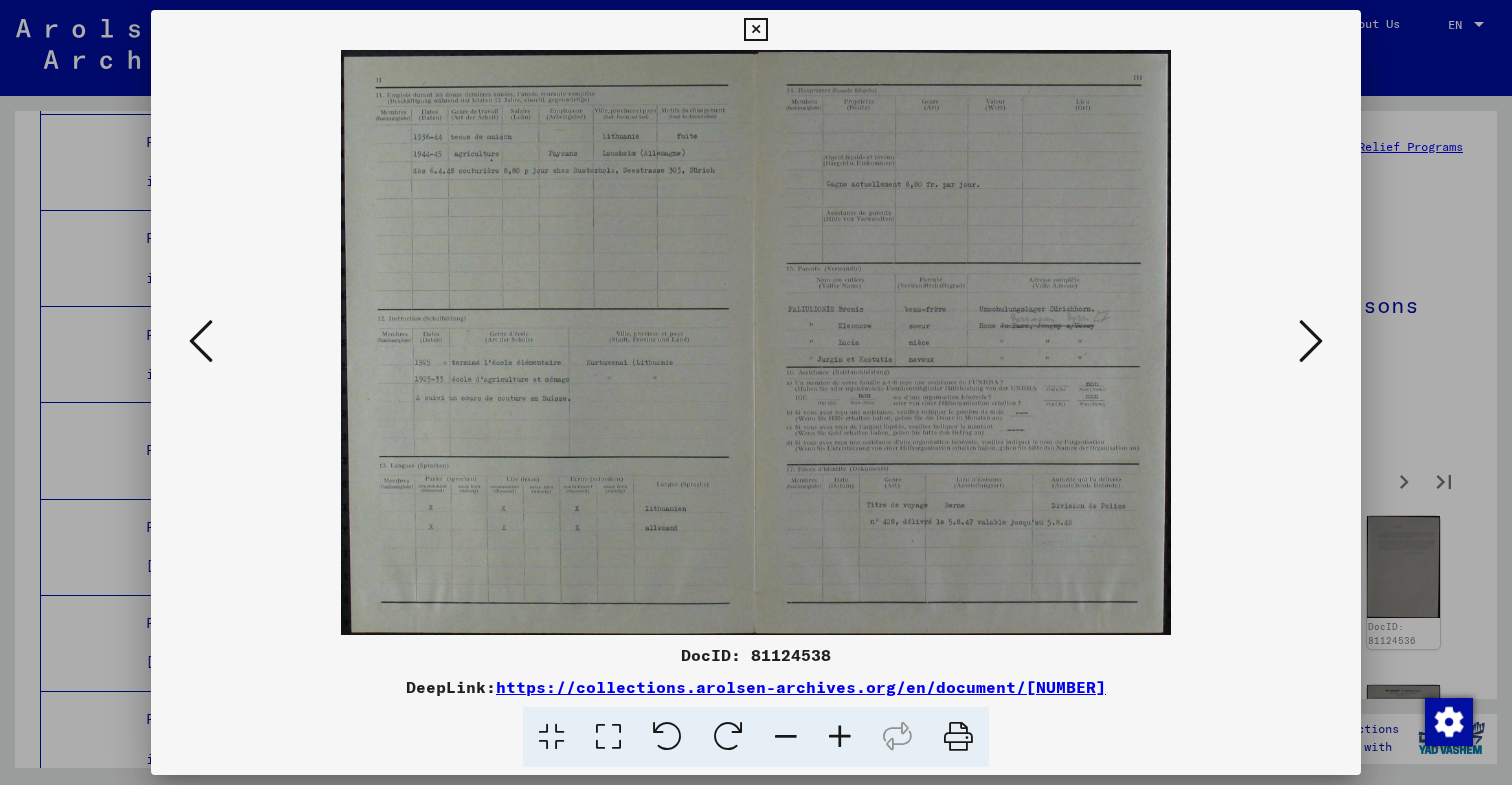 click at bounding box center [1311, 341] 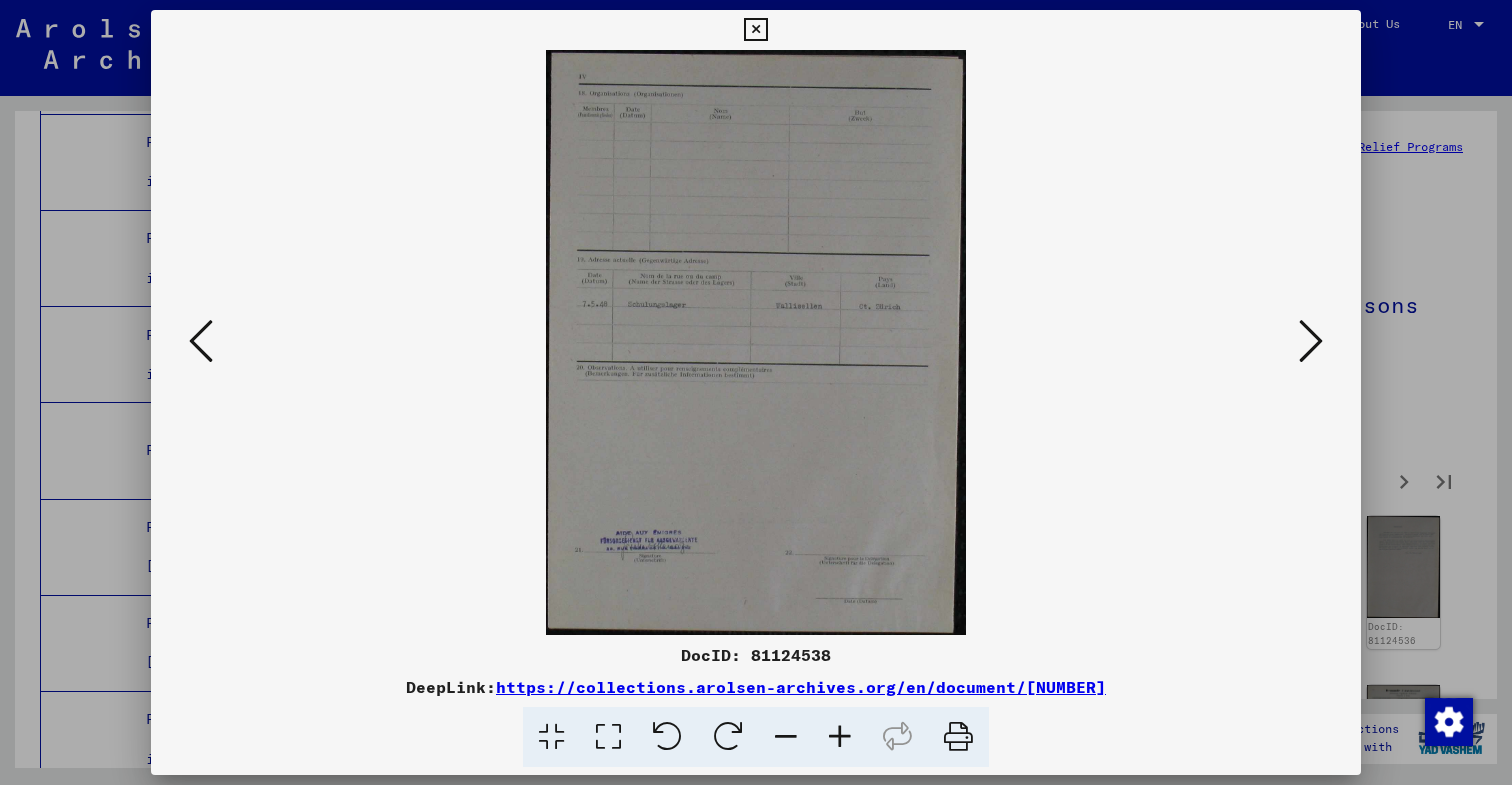 click at bounding box center (1311, 341) 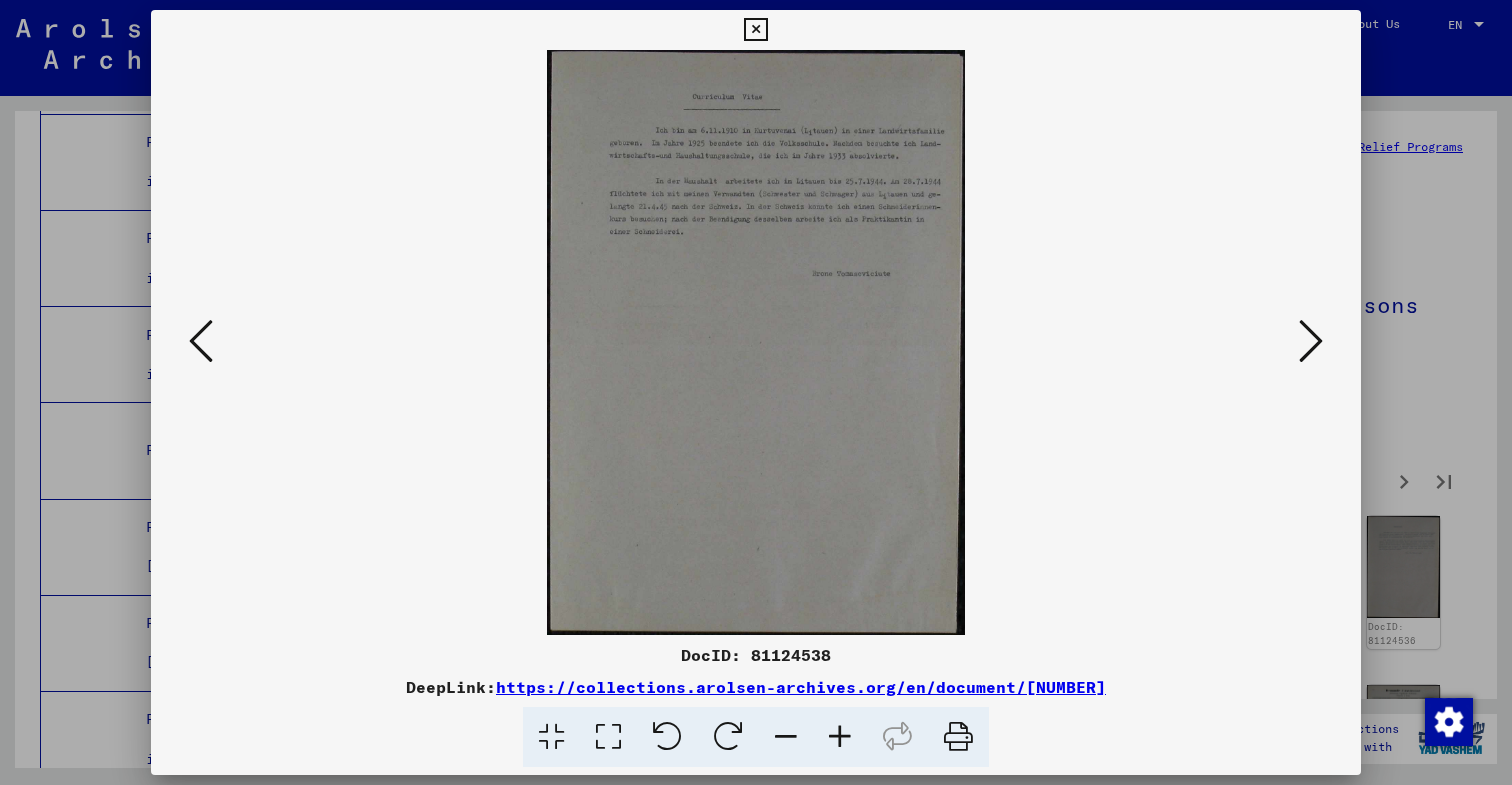 drag, startPoint x: 1319, startPoint y: 342, endPoint x: 775, endPoint y: 291, distance: 546.3854 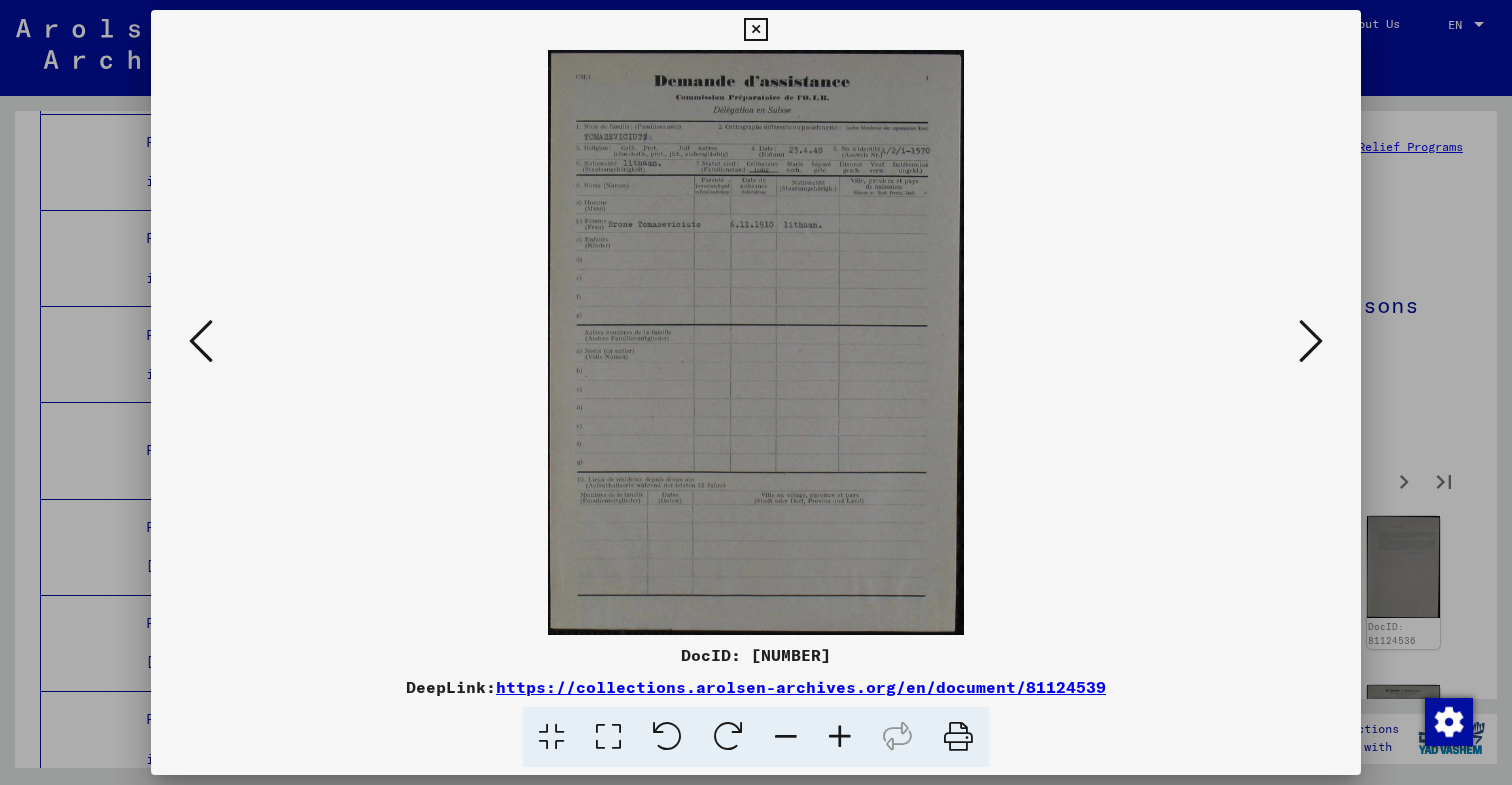 click at bounding box center (1311, 342) 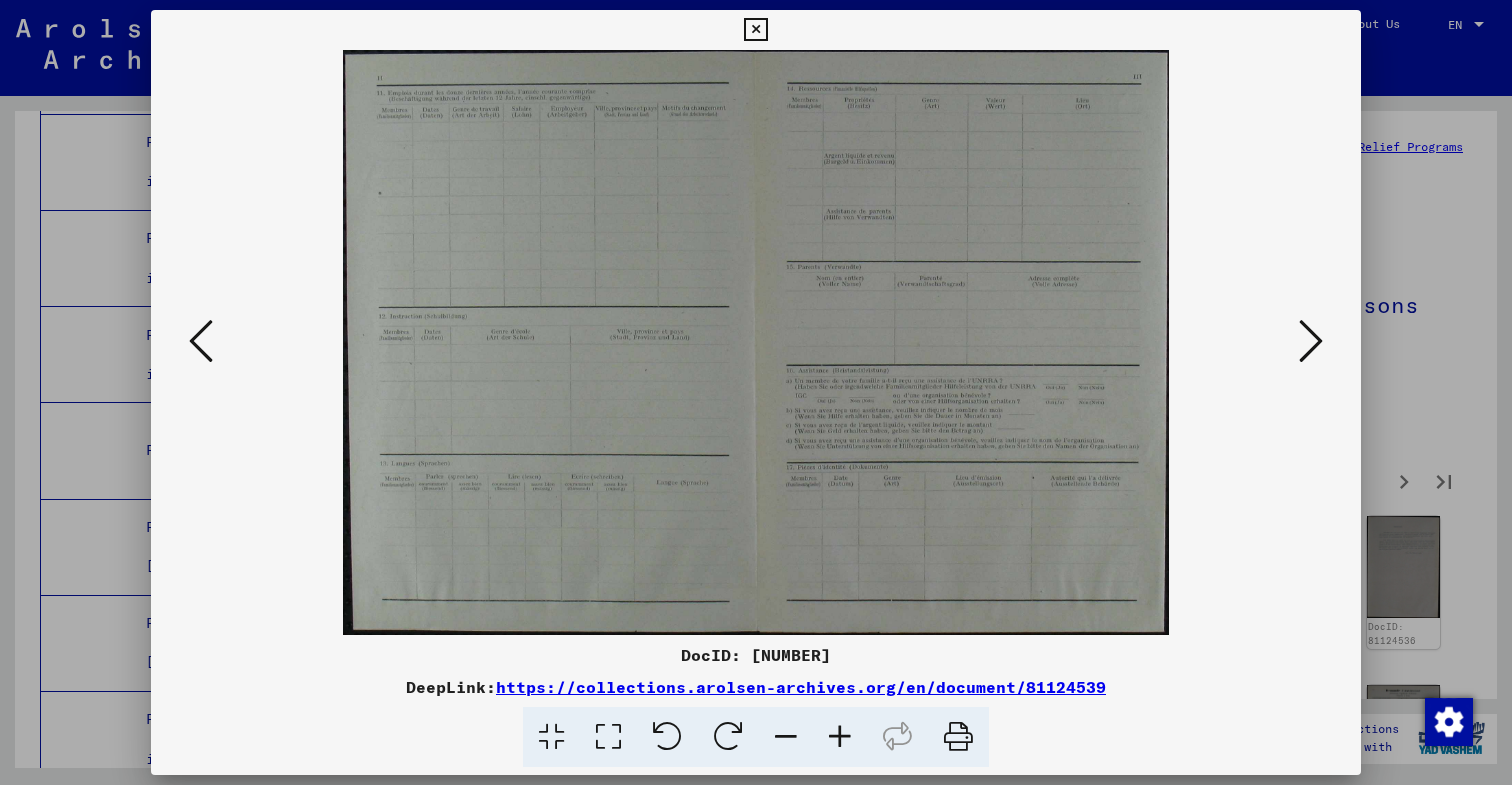 click at bounding box center (1311, 342) 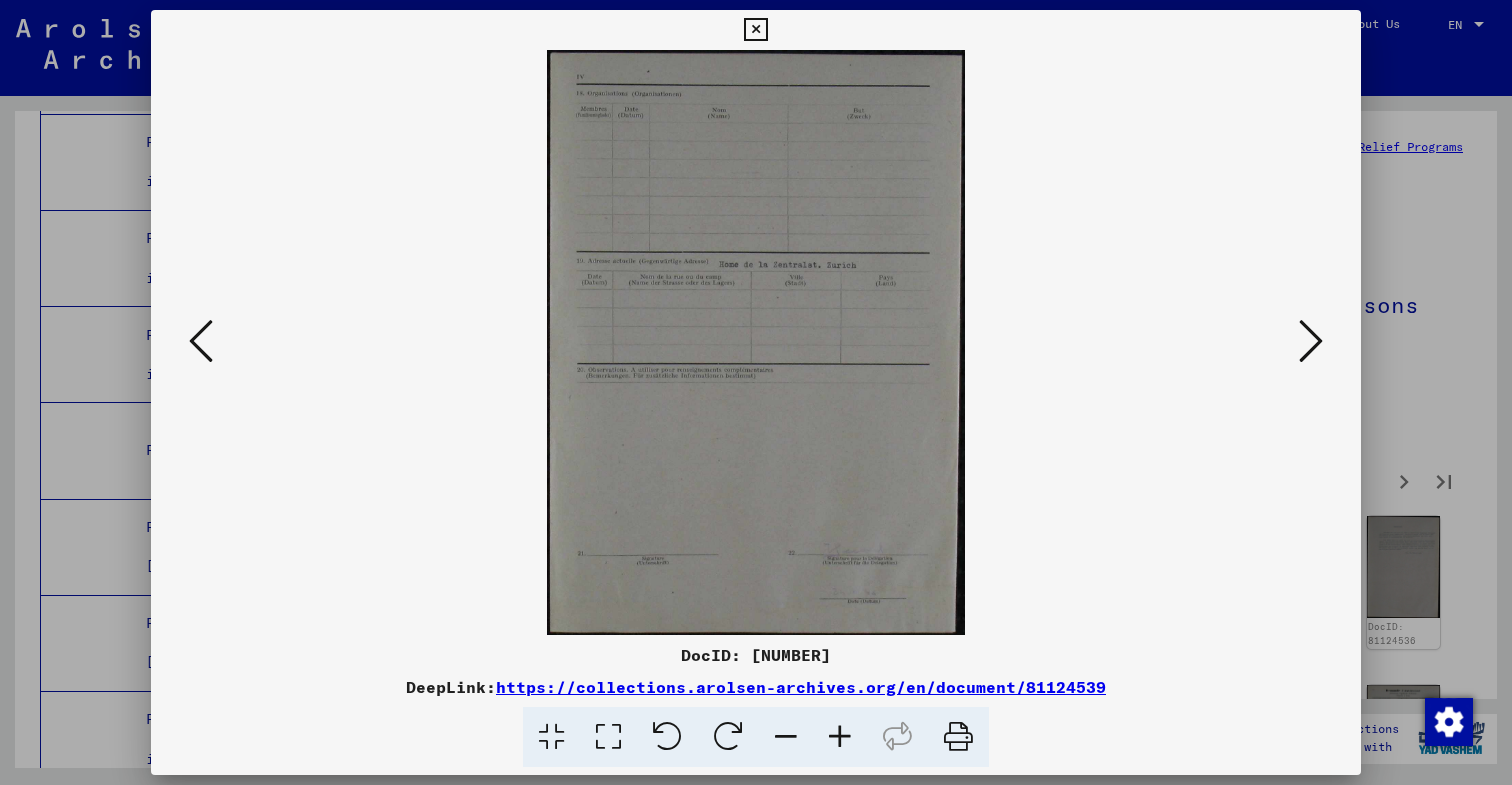 click at bounding box center [1311, 342] 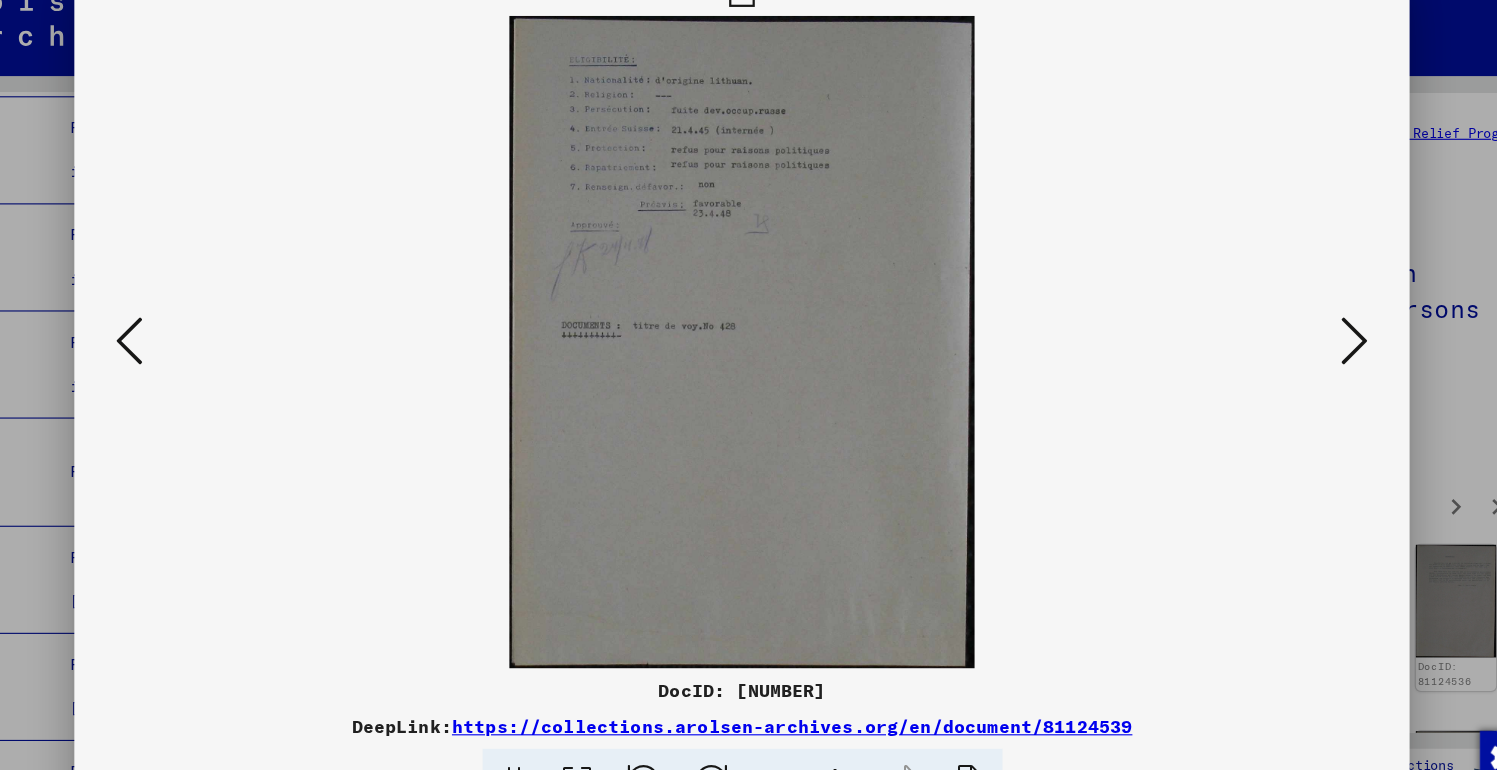 click at bounding box center [1297, 333] 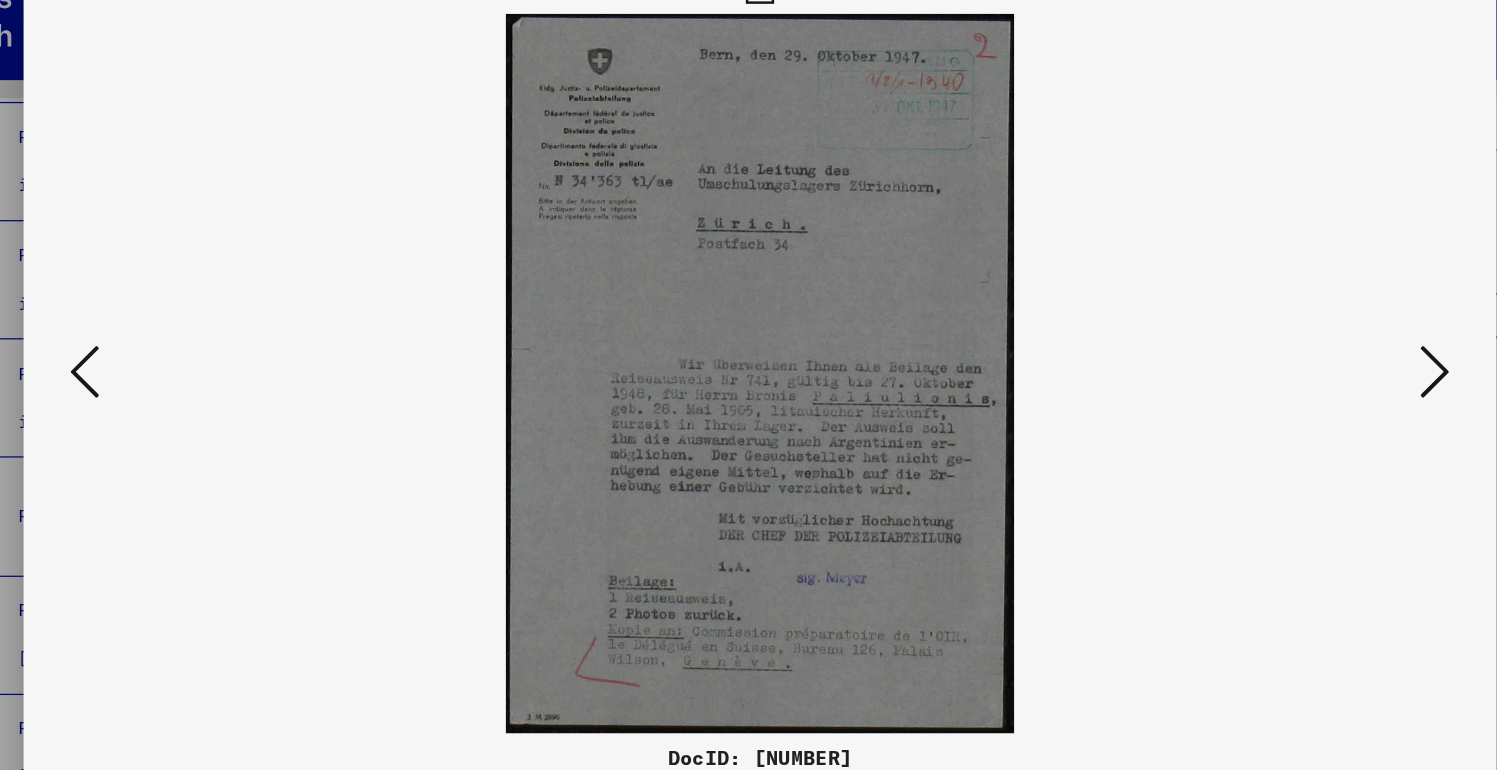 click at bounding box center [1297, 333] 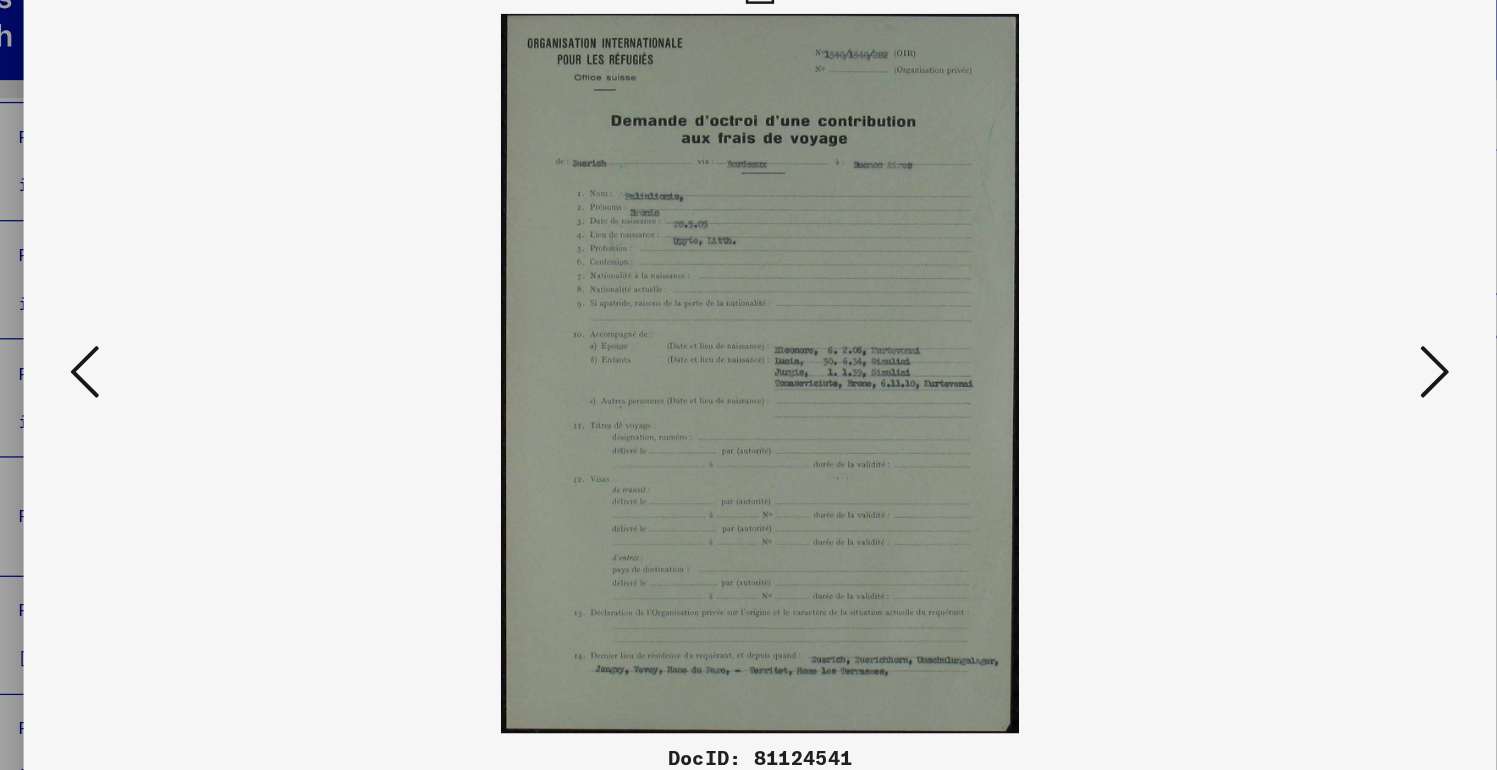 click at bounding box center (1297, 333) 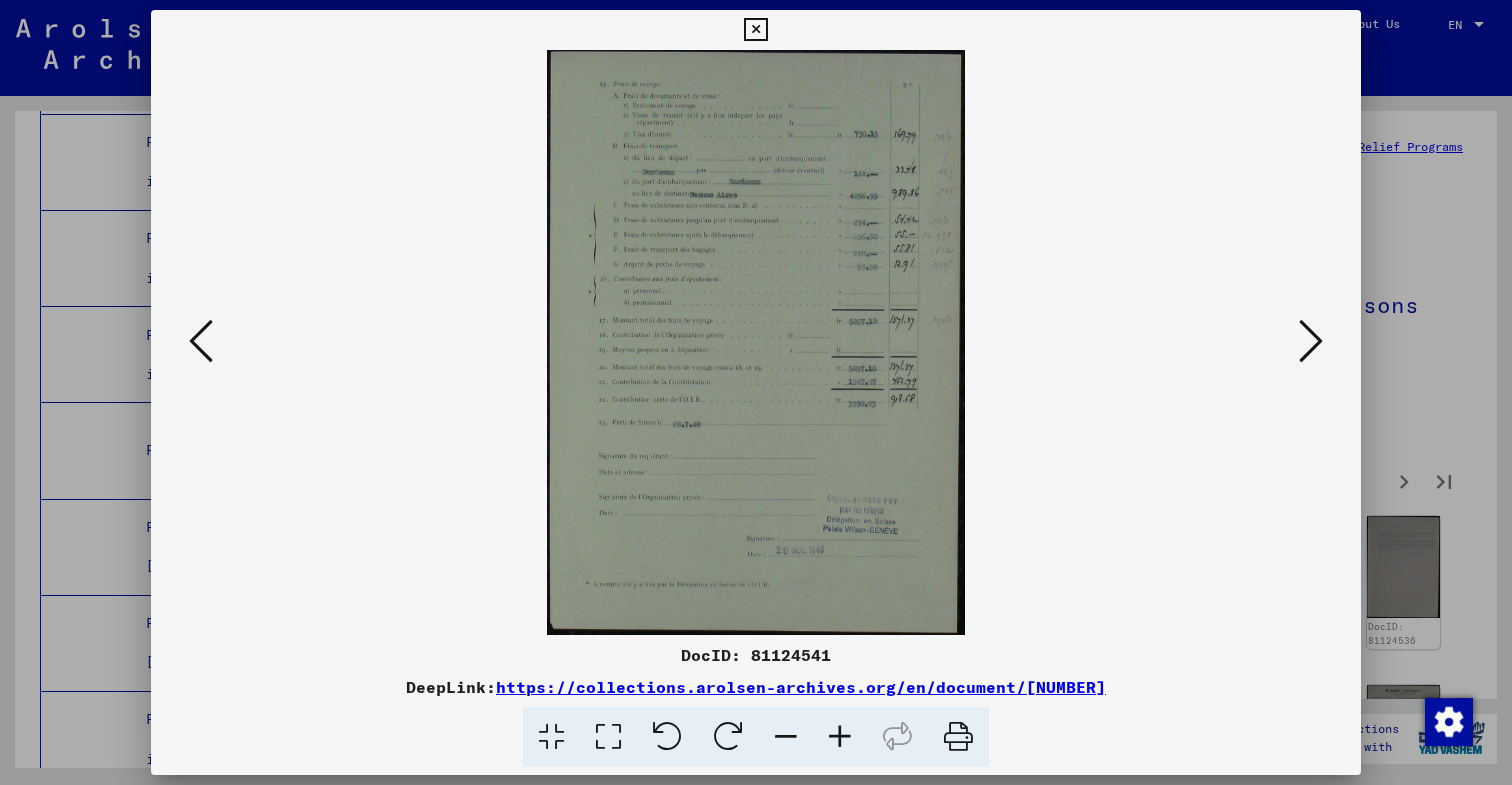 click at bounding box center [1311, 341] 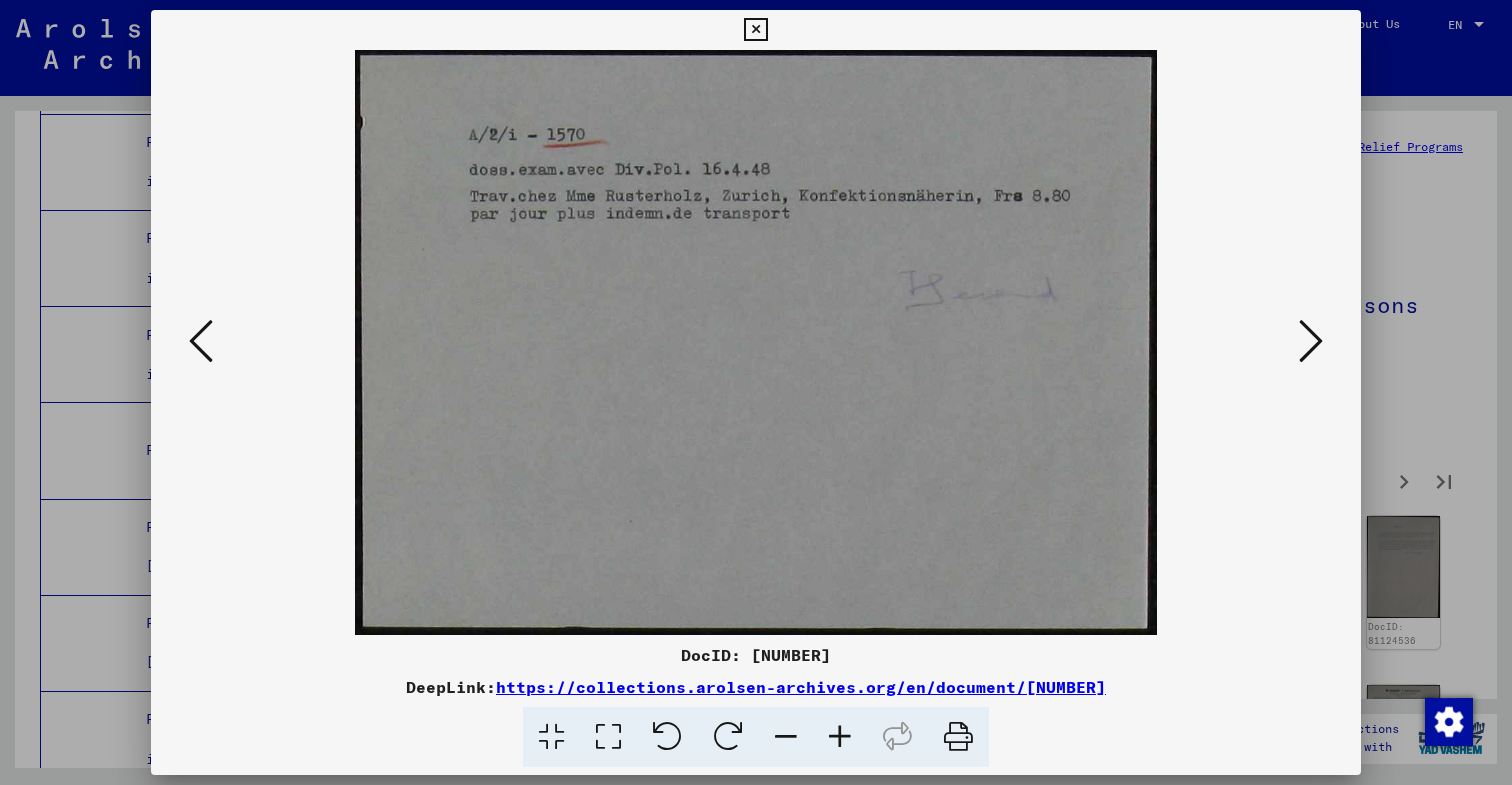 click at bounding box center (1311, 341) 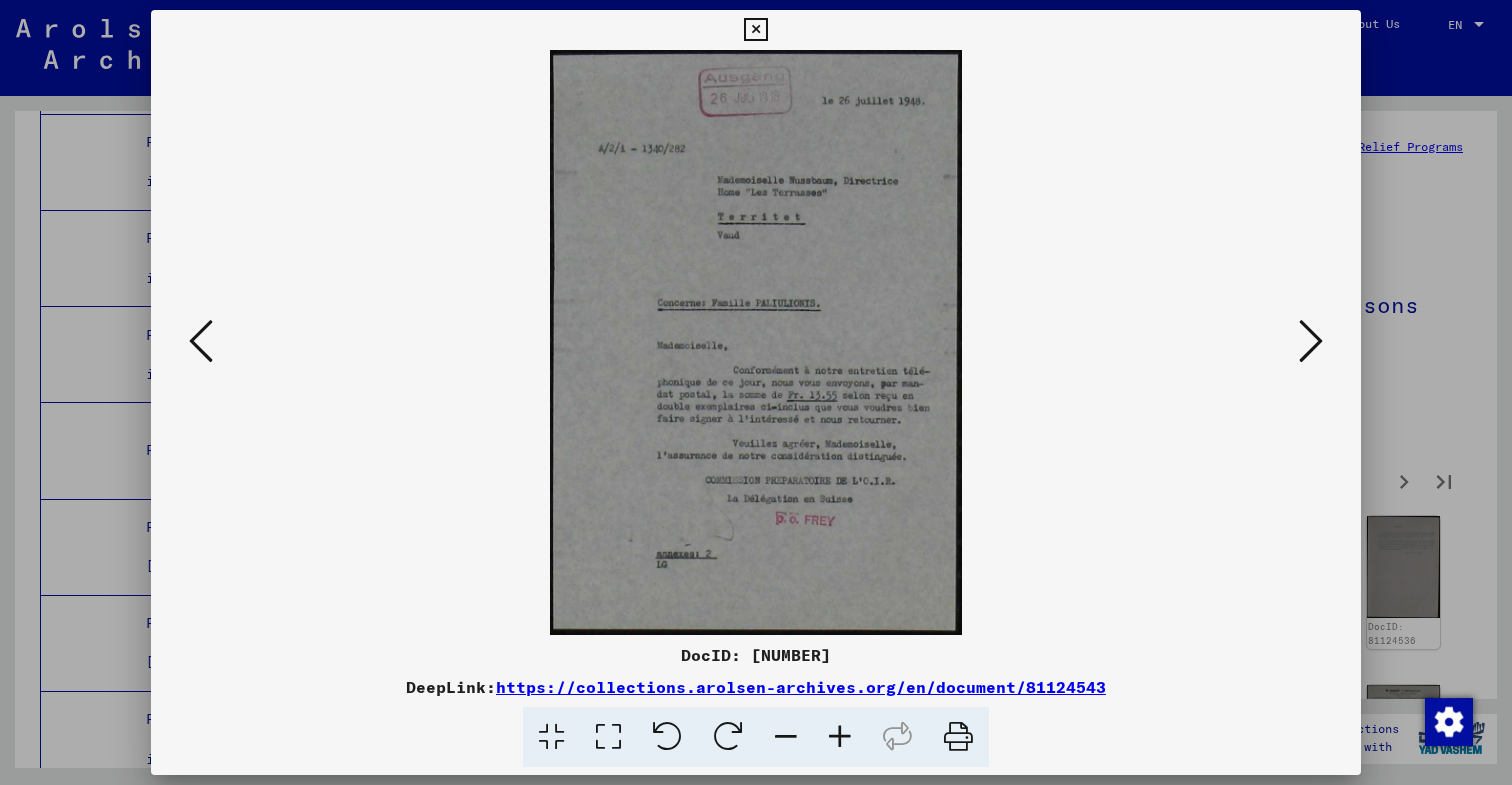 click at bounding box center [1311, 342] 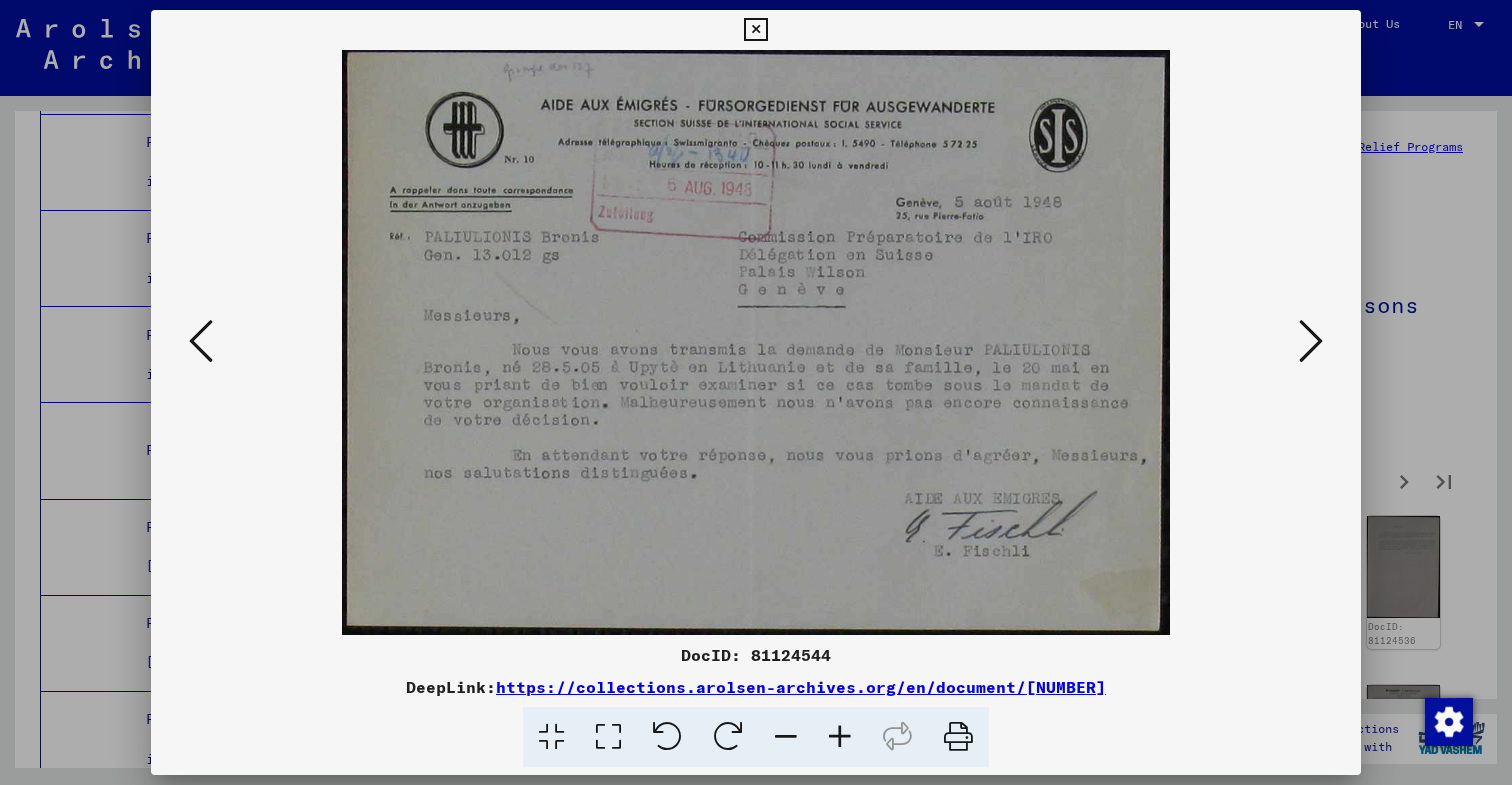 click at bounding box center [1311, 341] 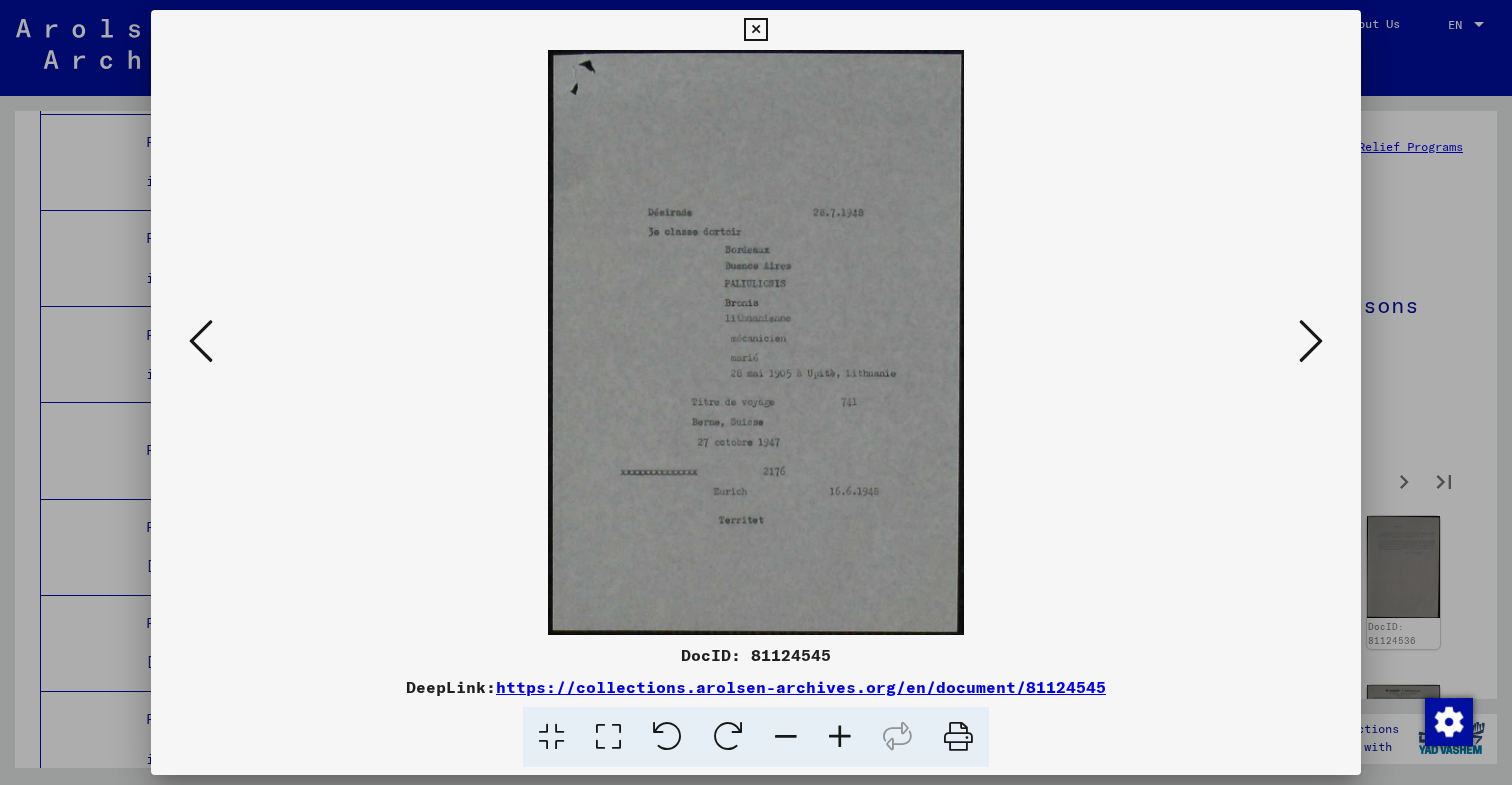 click at bounding box center (1311, 341) 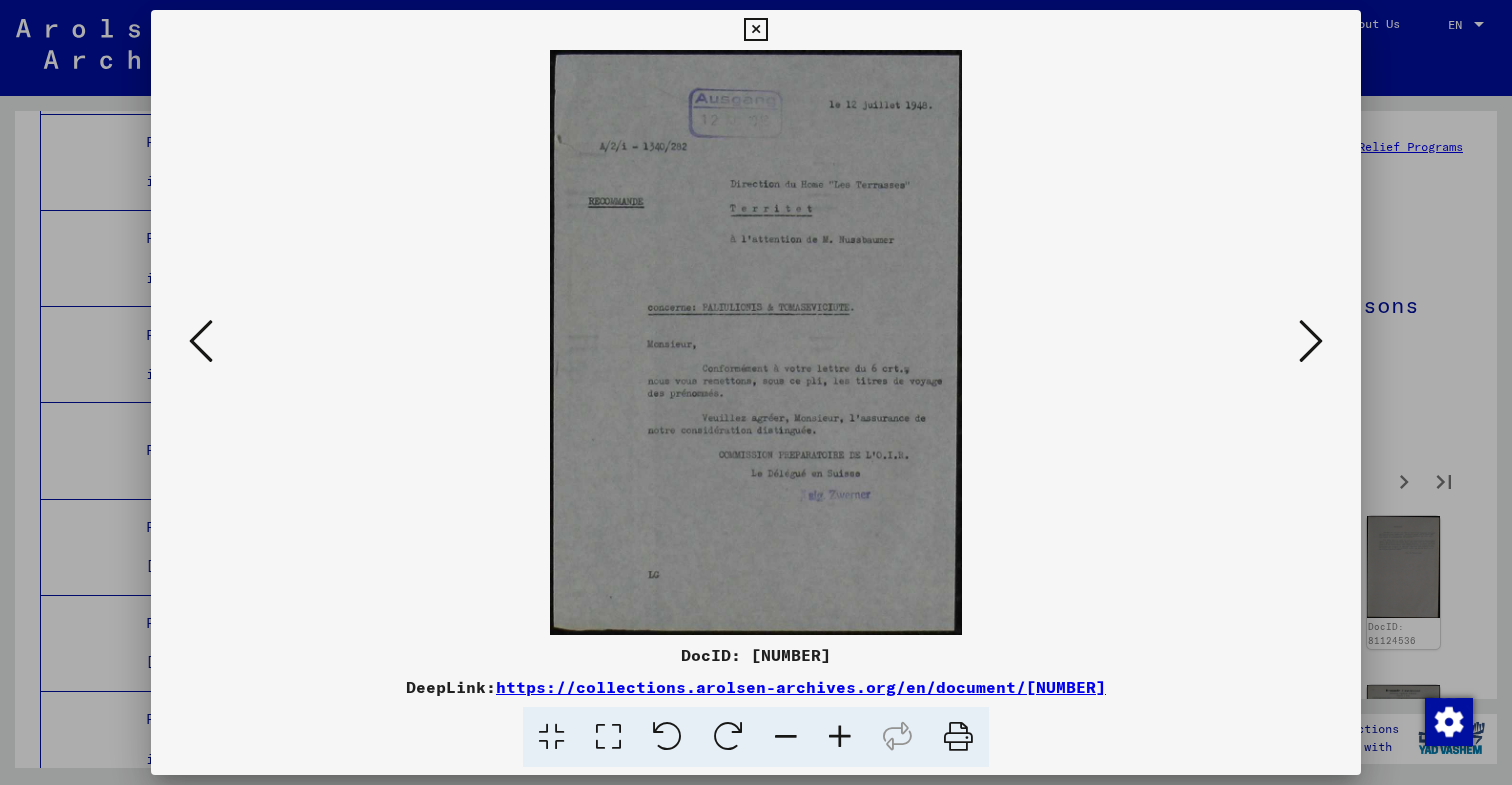 click at bounding box center [1311, 341] 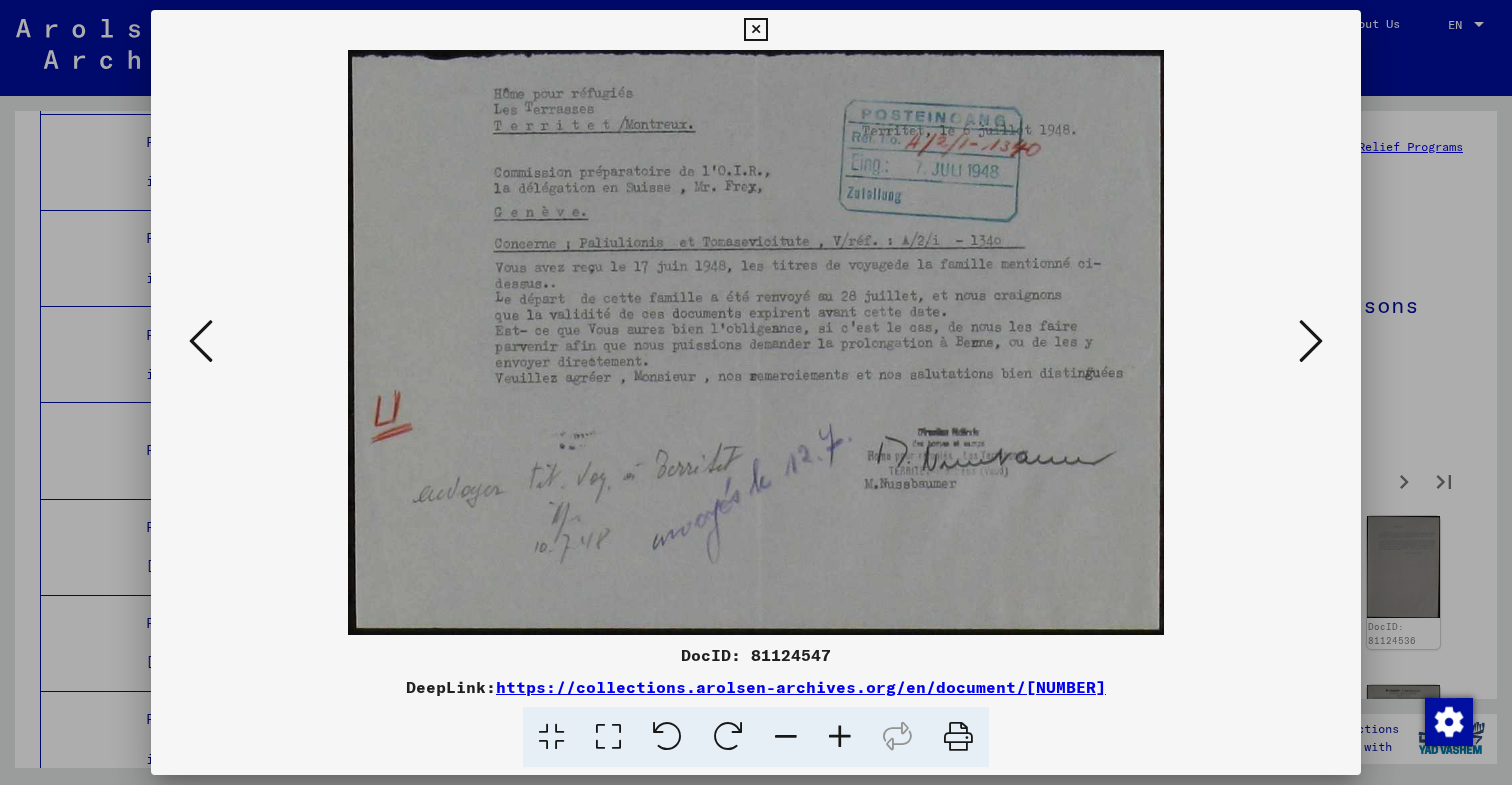 click at bounding box center (1311, 341) 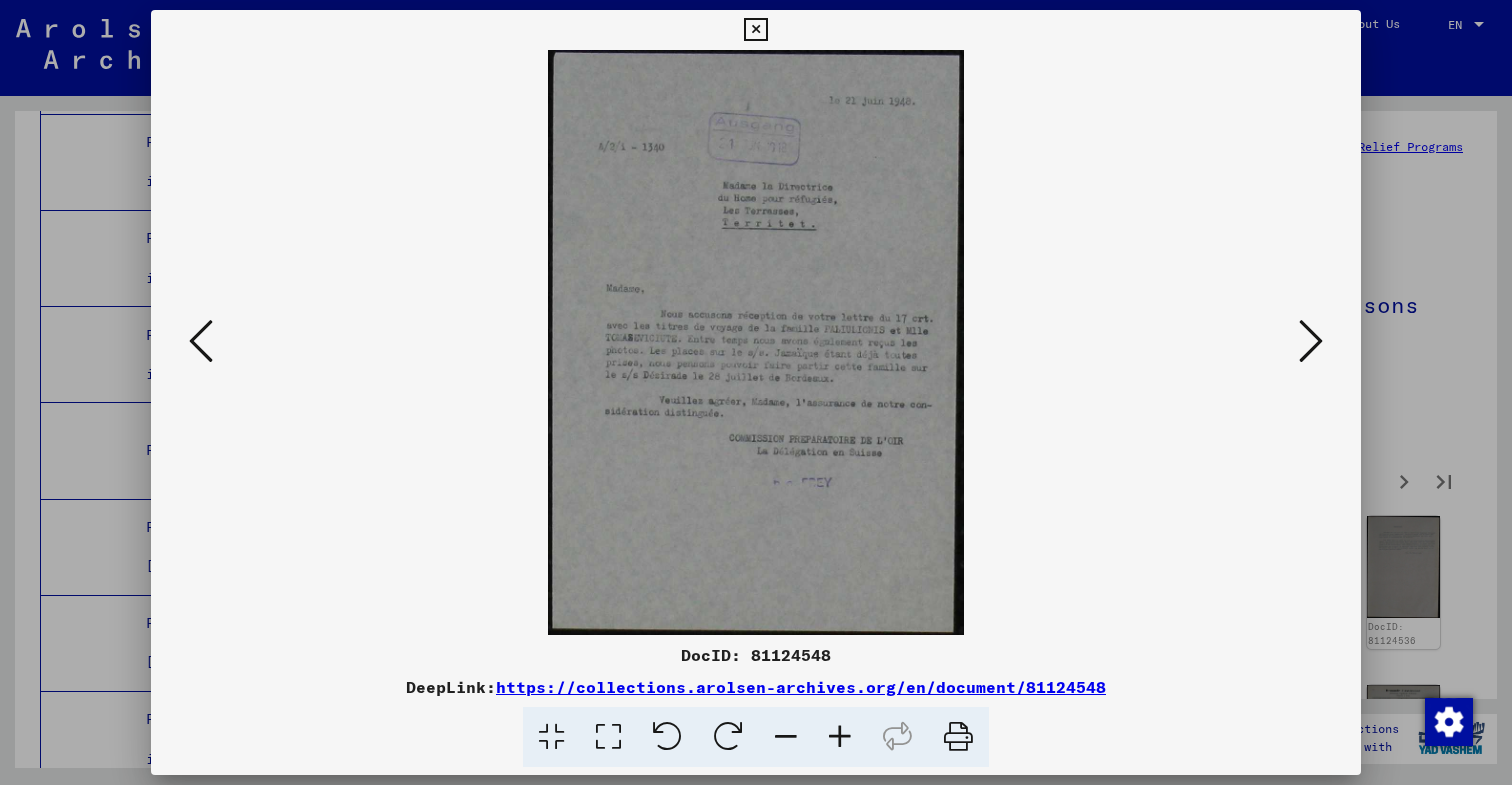 click at bounding box center [1311, 341] 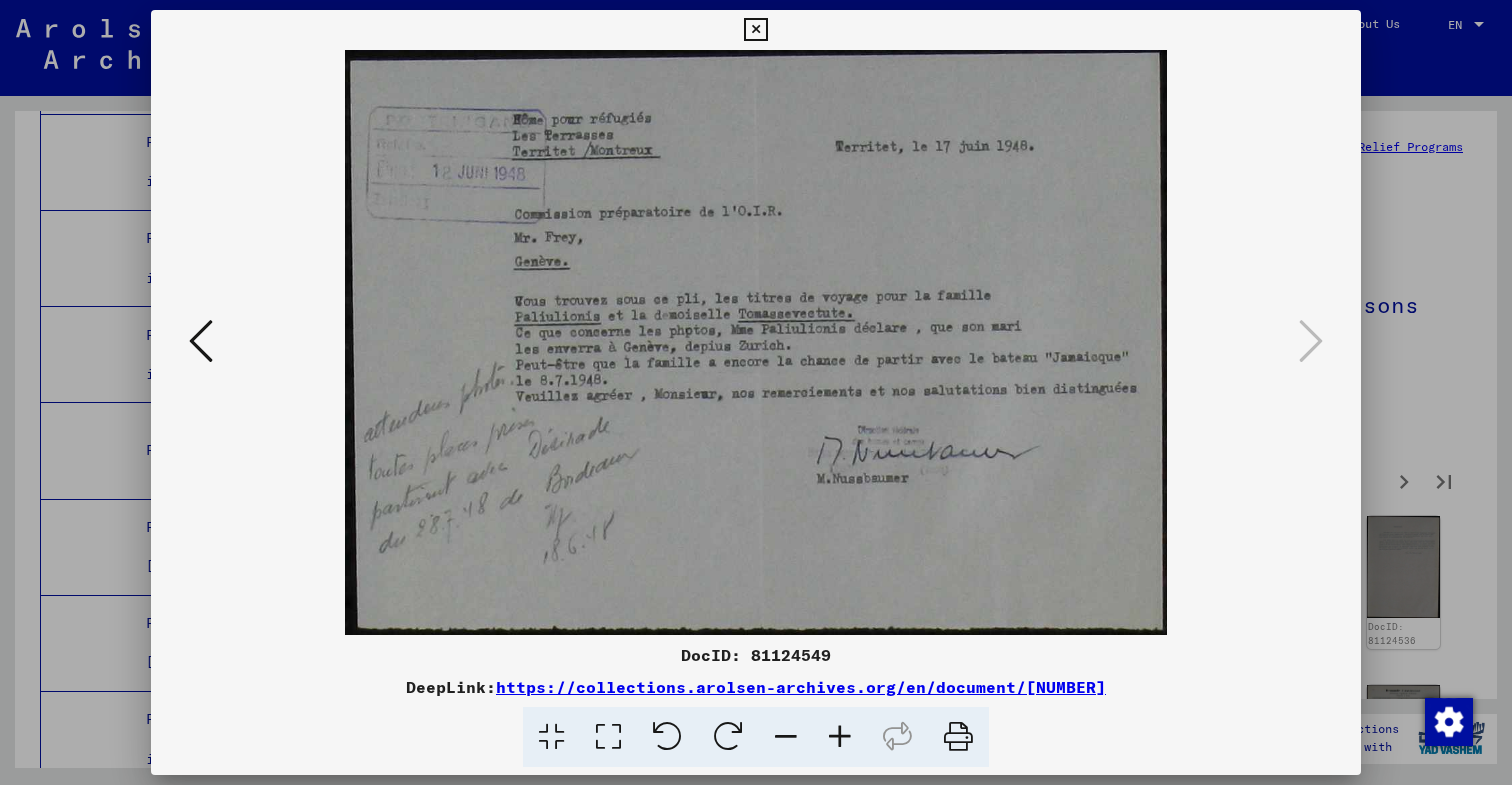 click at bounding box center (756, 342) 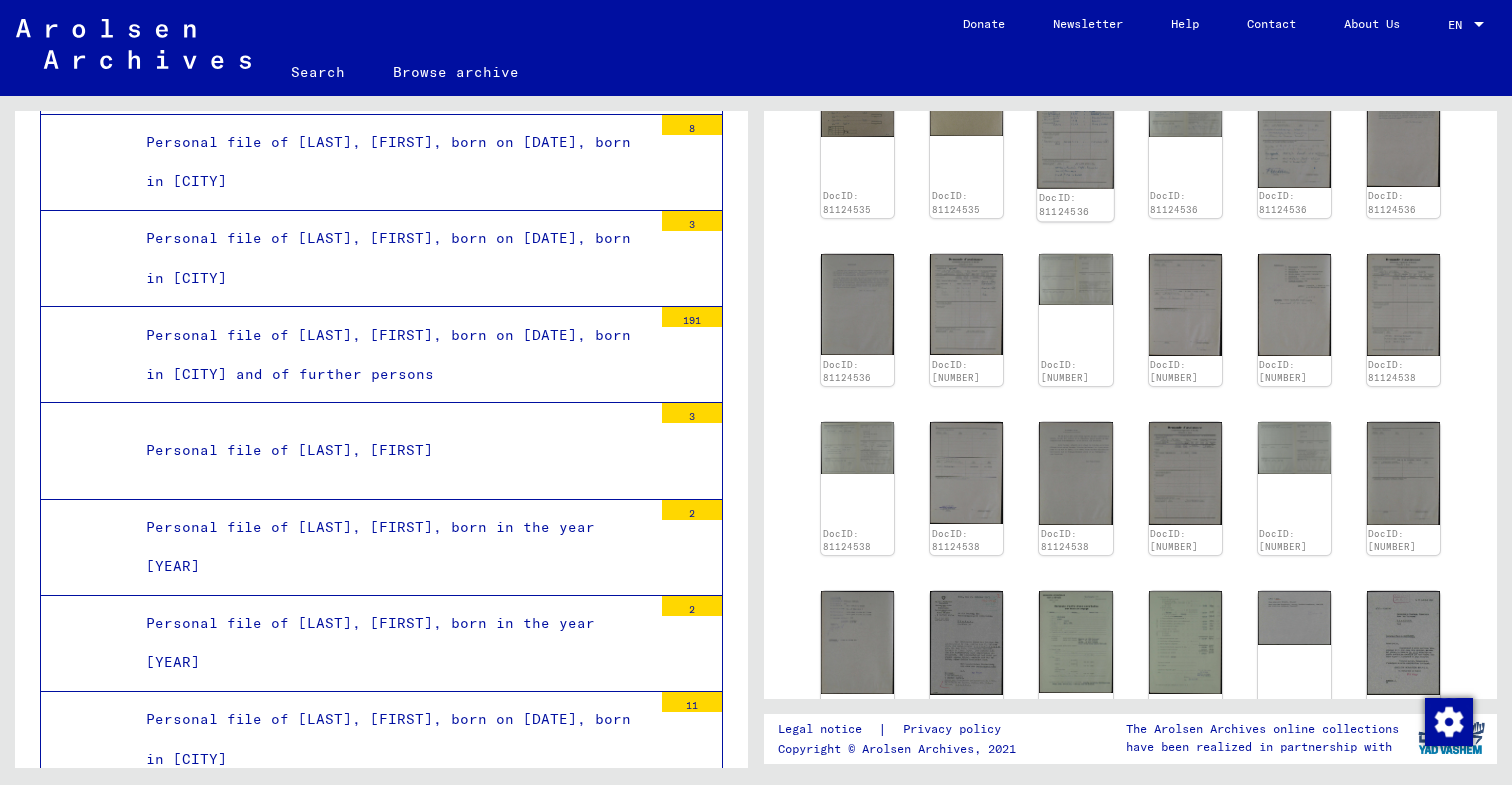 scroll, scrollTop: 433, scrollLeft: 0, axis: vertical 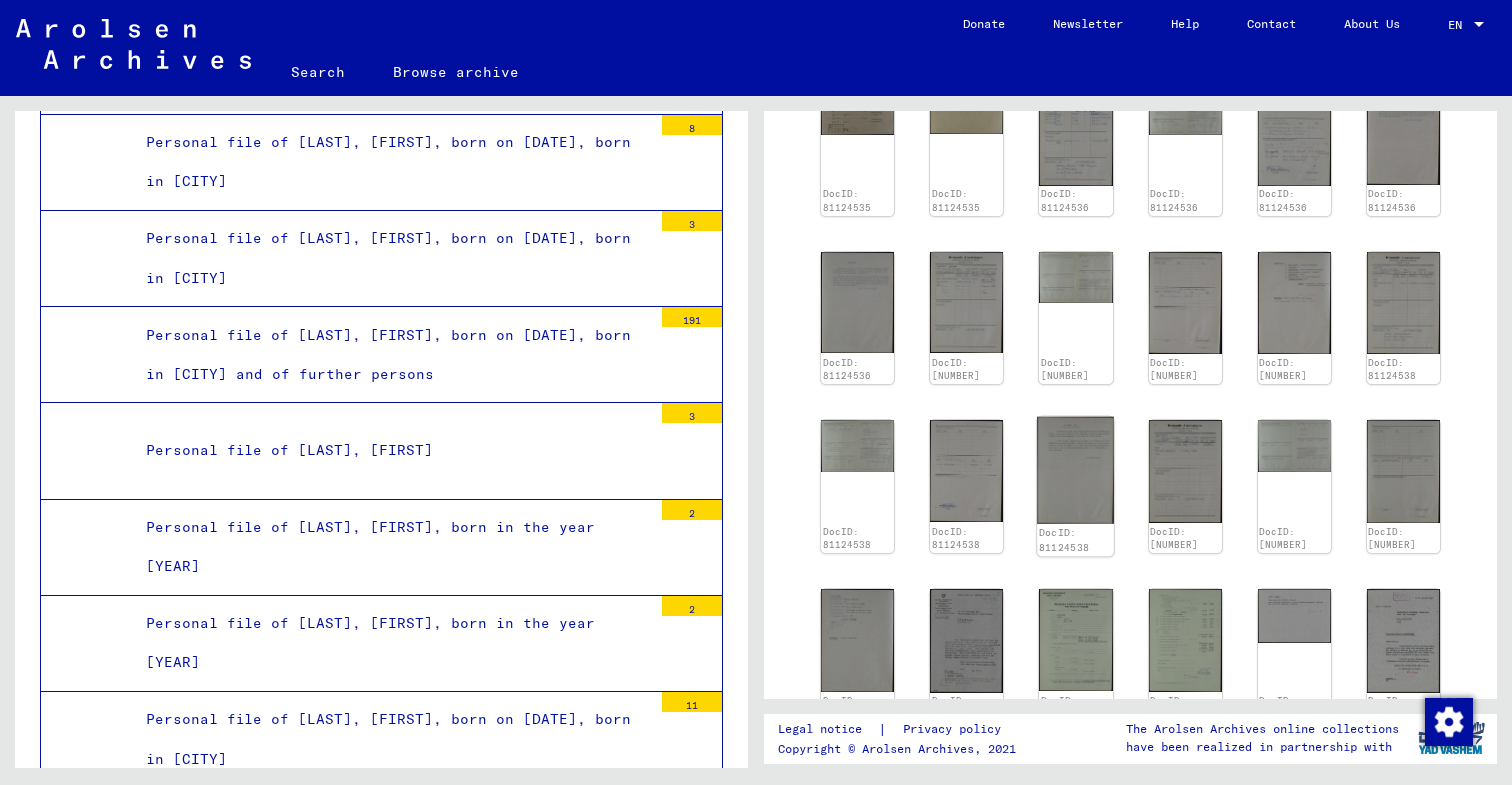 click 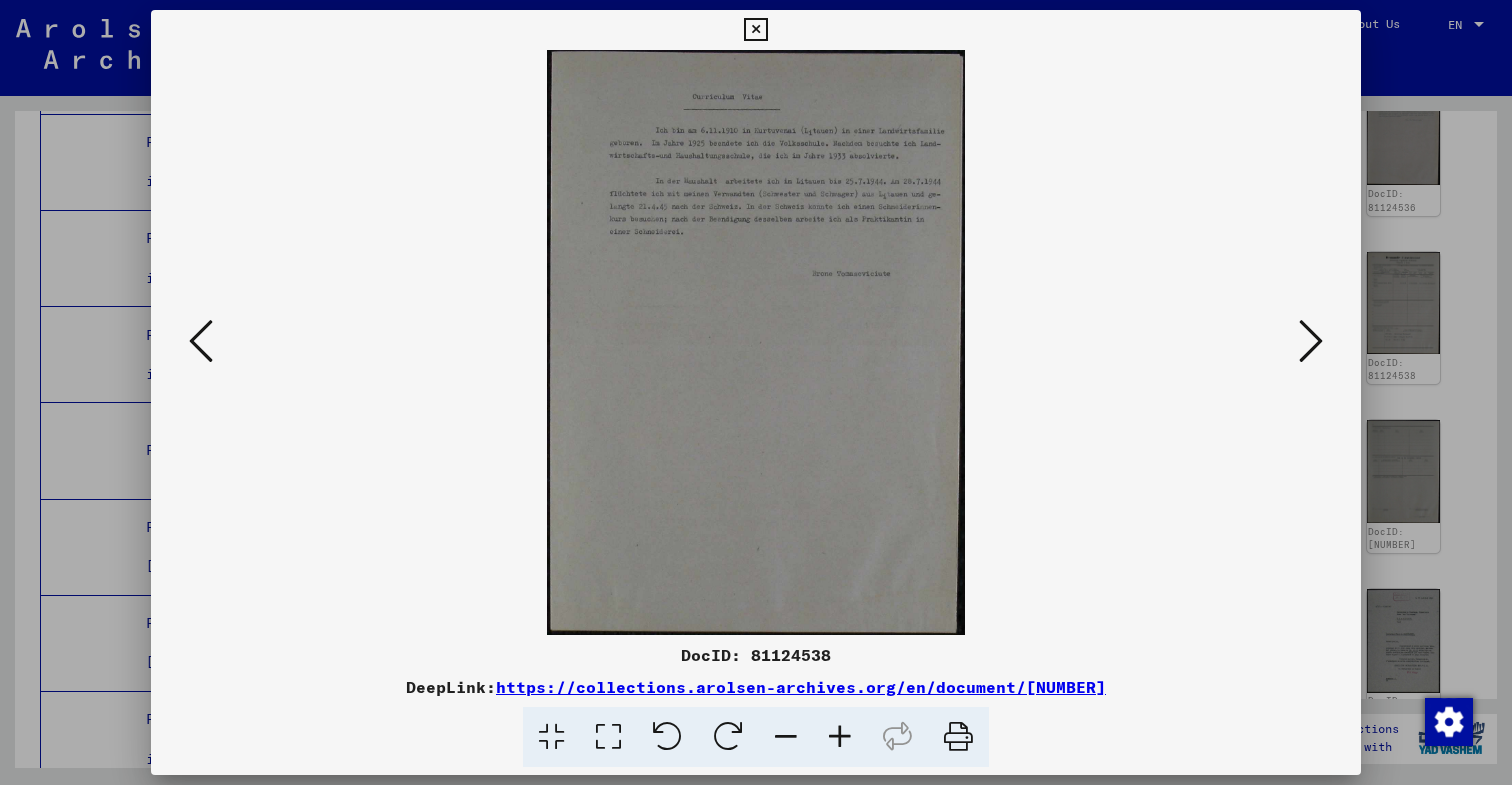 click at bounding box center [1311, 341] 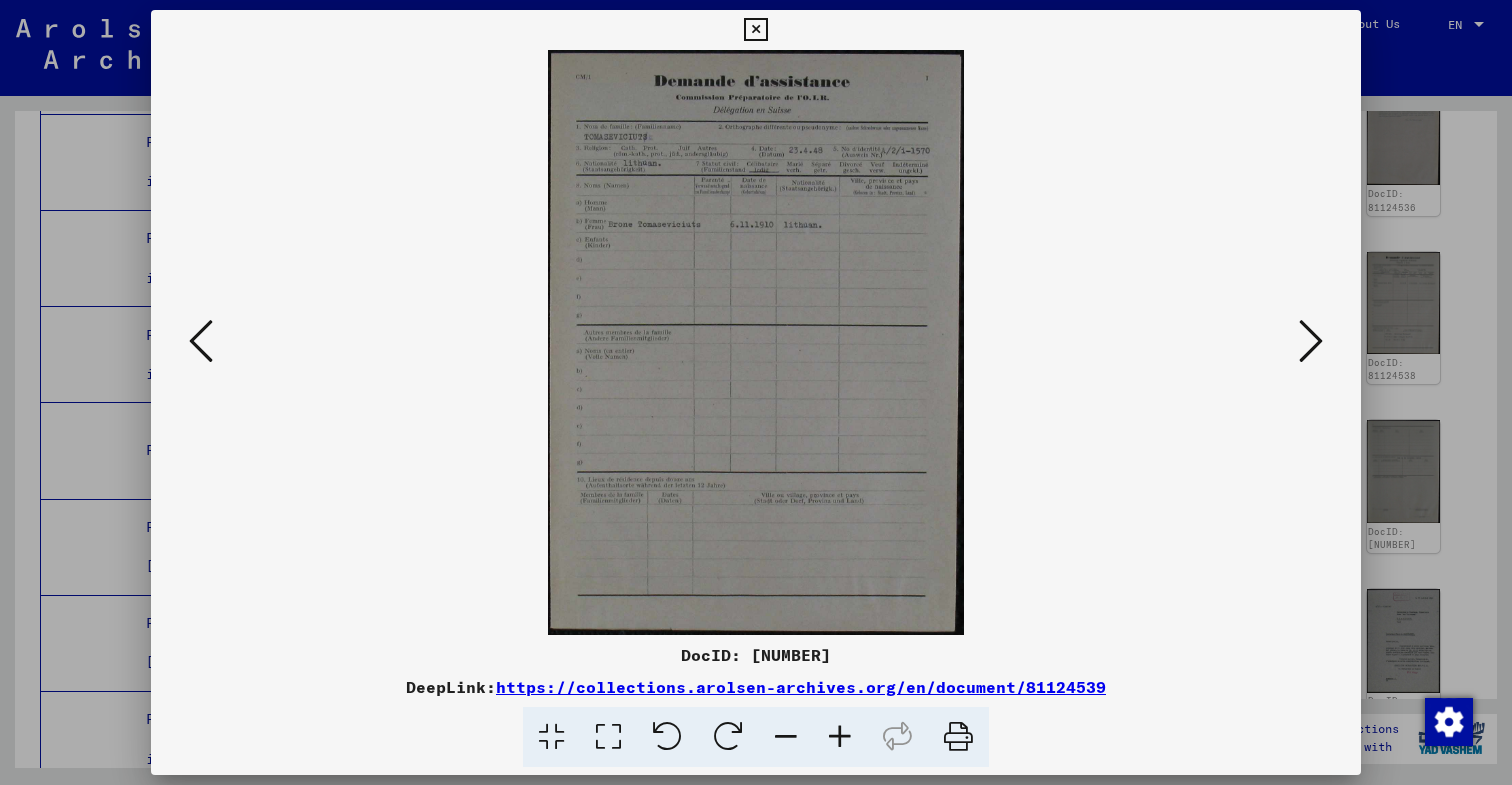 click at bounding box center [1311, 341] 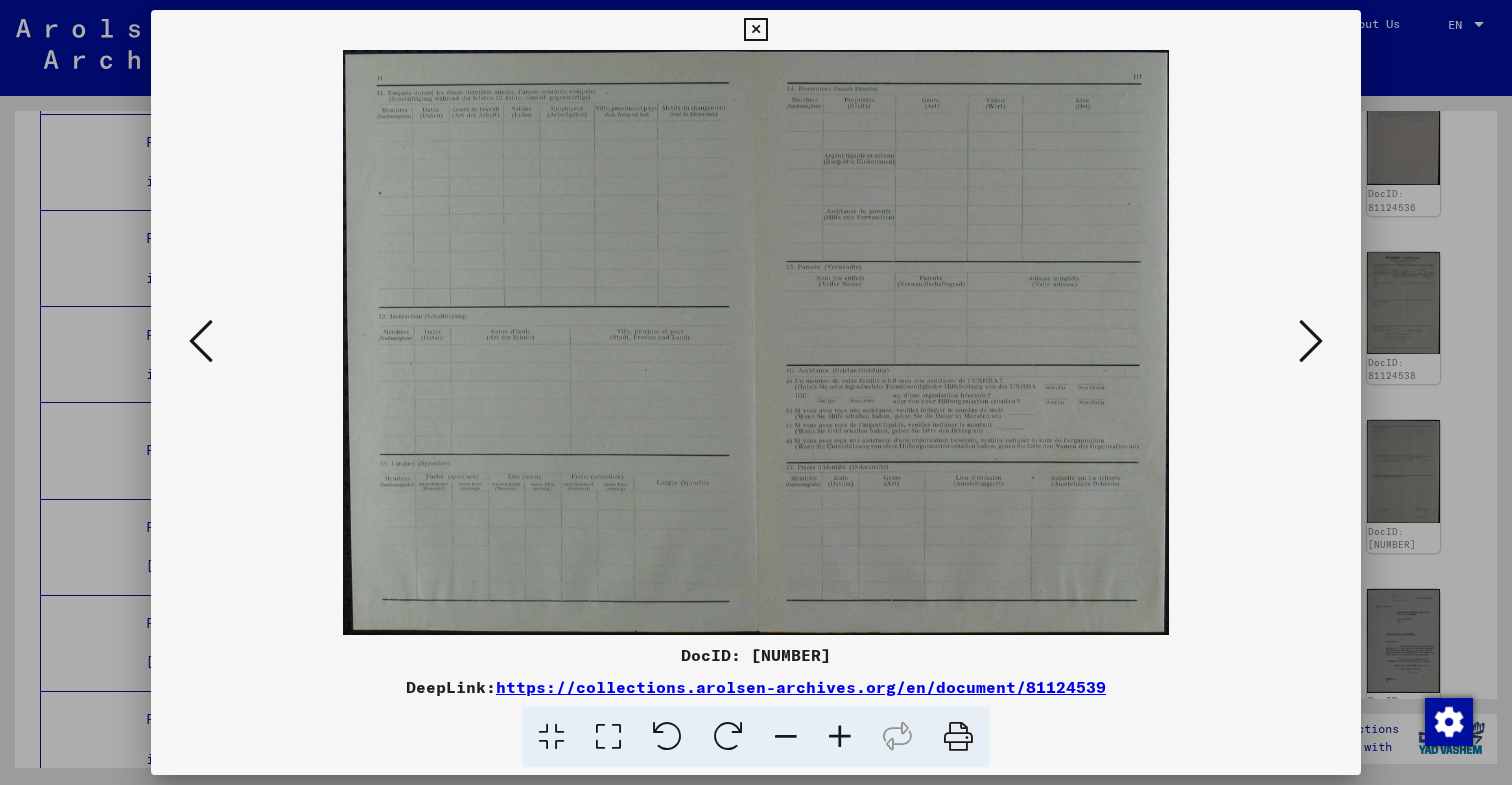 click at bounding box center (1311, 341) 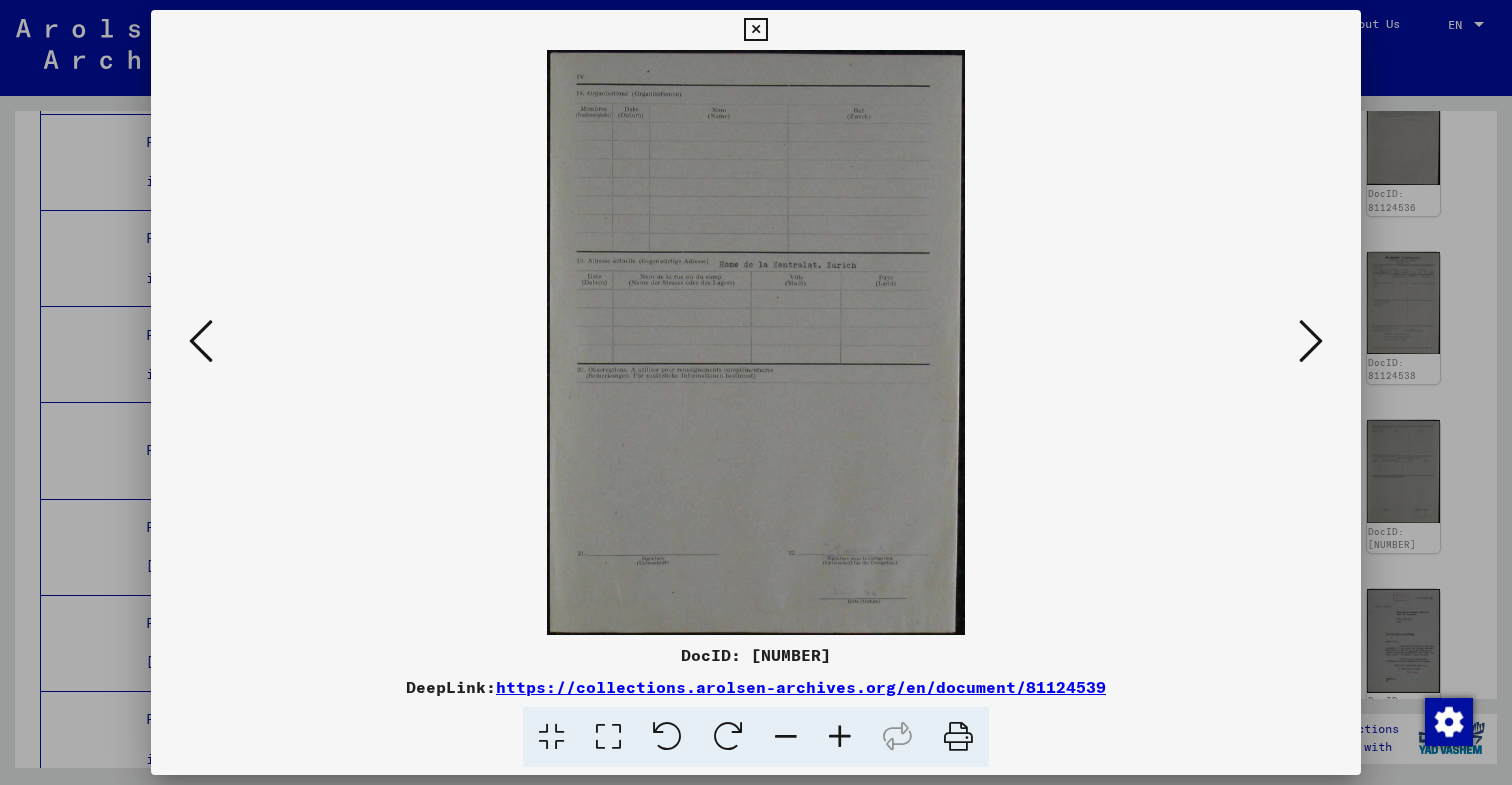 click at bounding box center (756, 392) 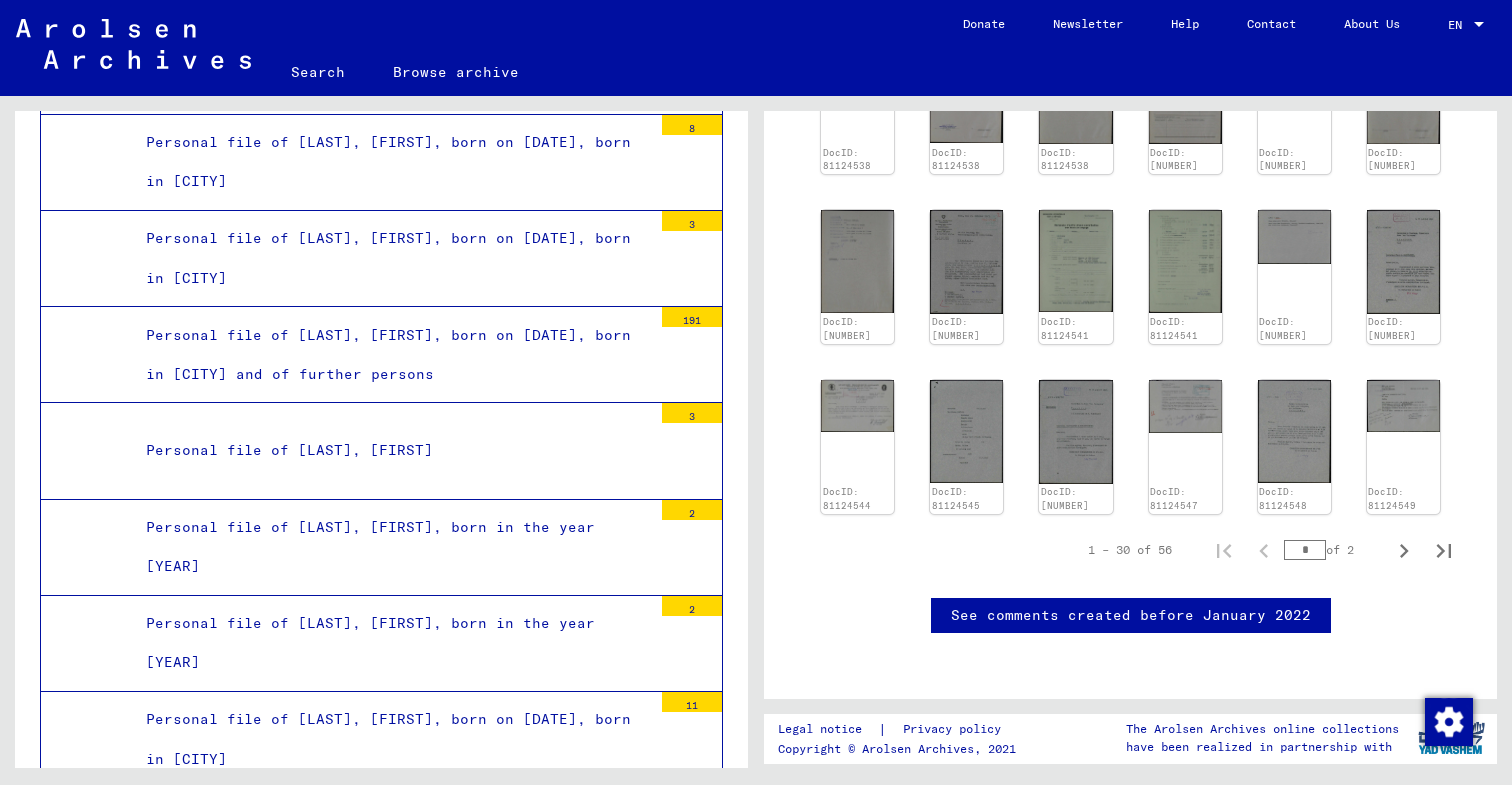 scroll, scrollTop: 796, scrollLeft: 0, axis: vertical 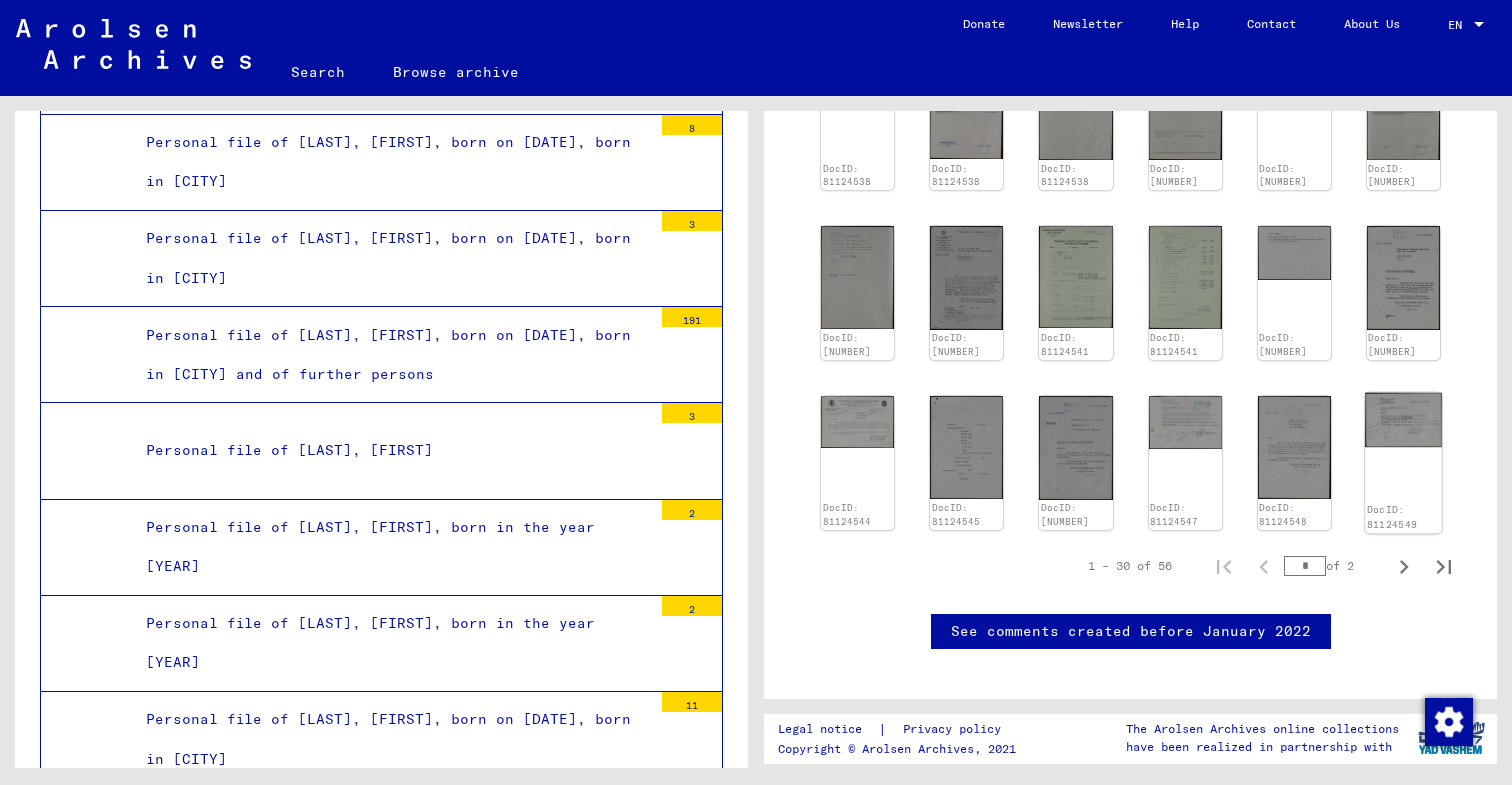 click 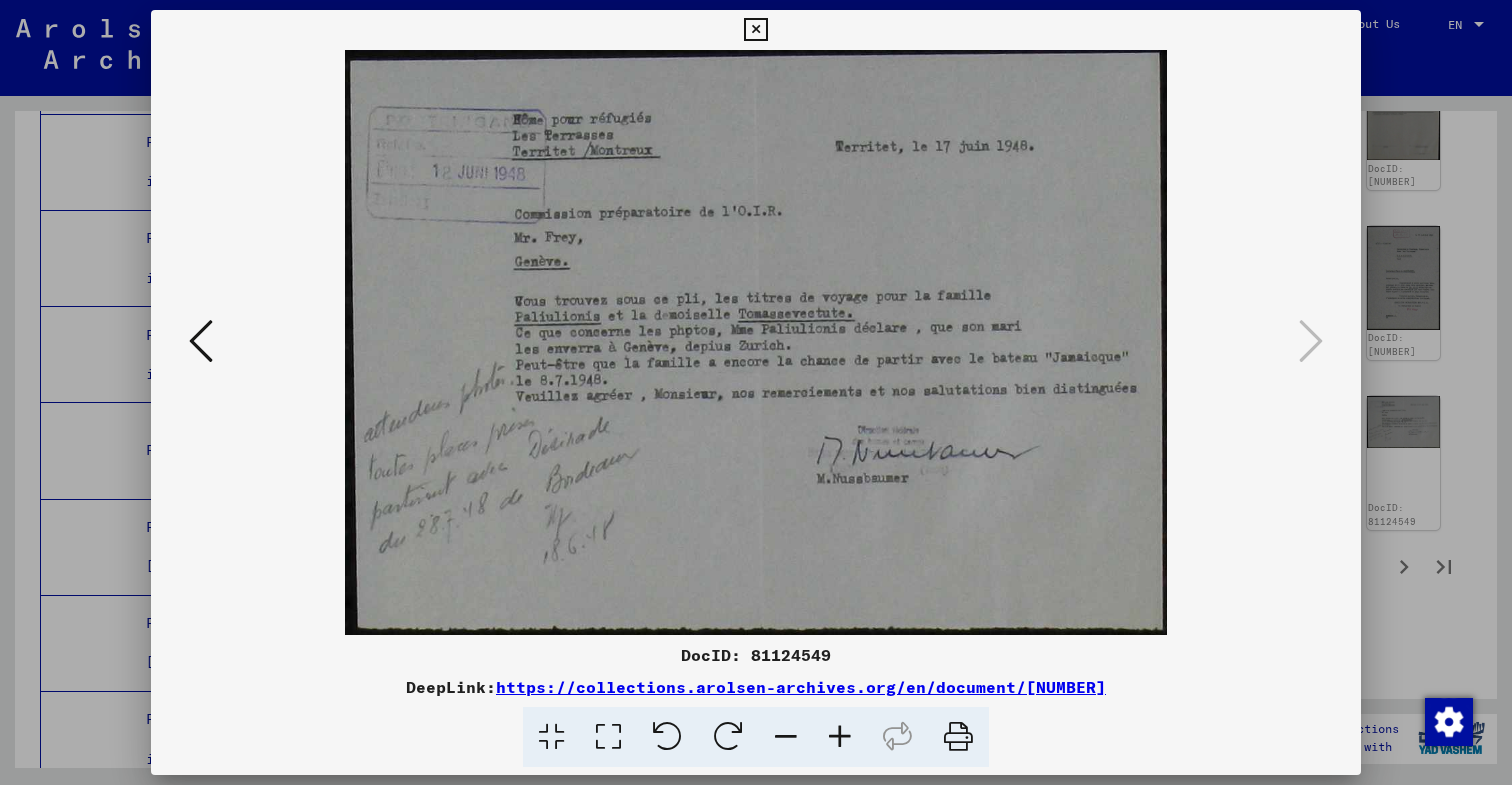 click at bounding box center (755, 30) 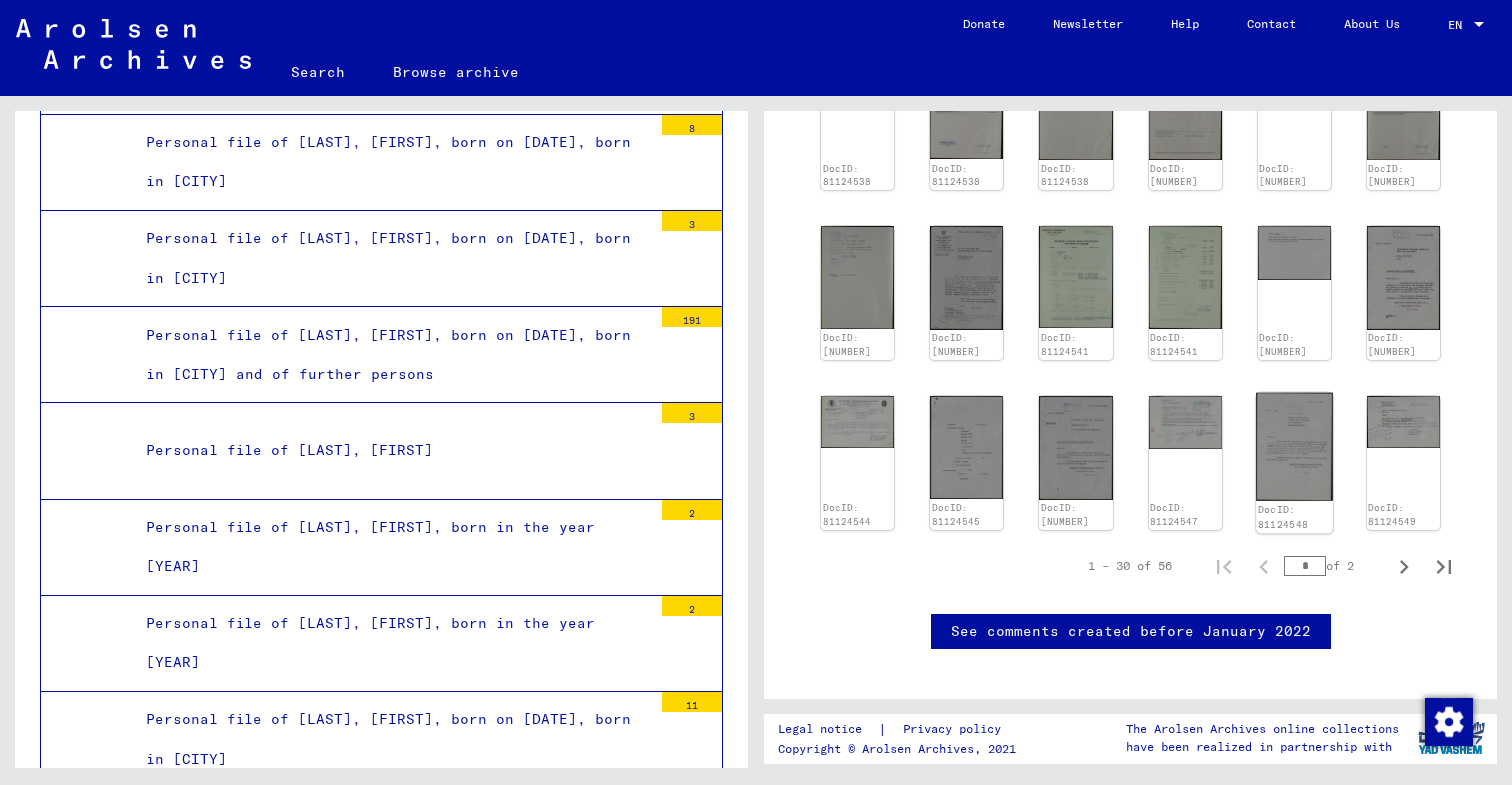 click 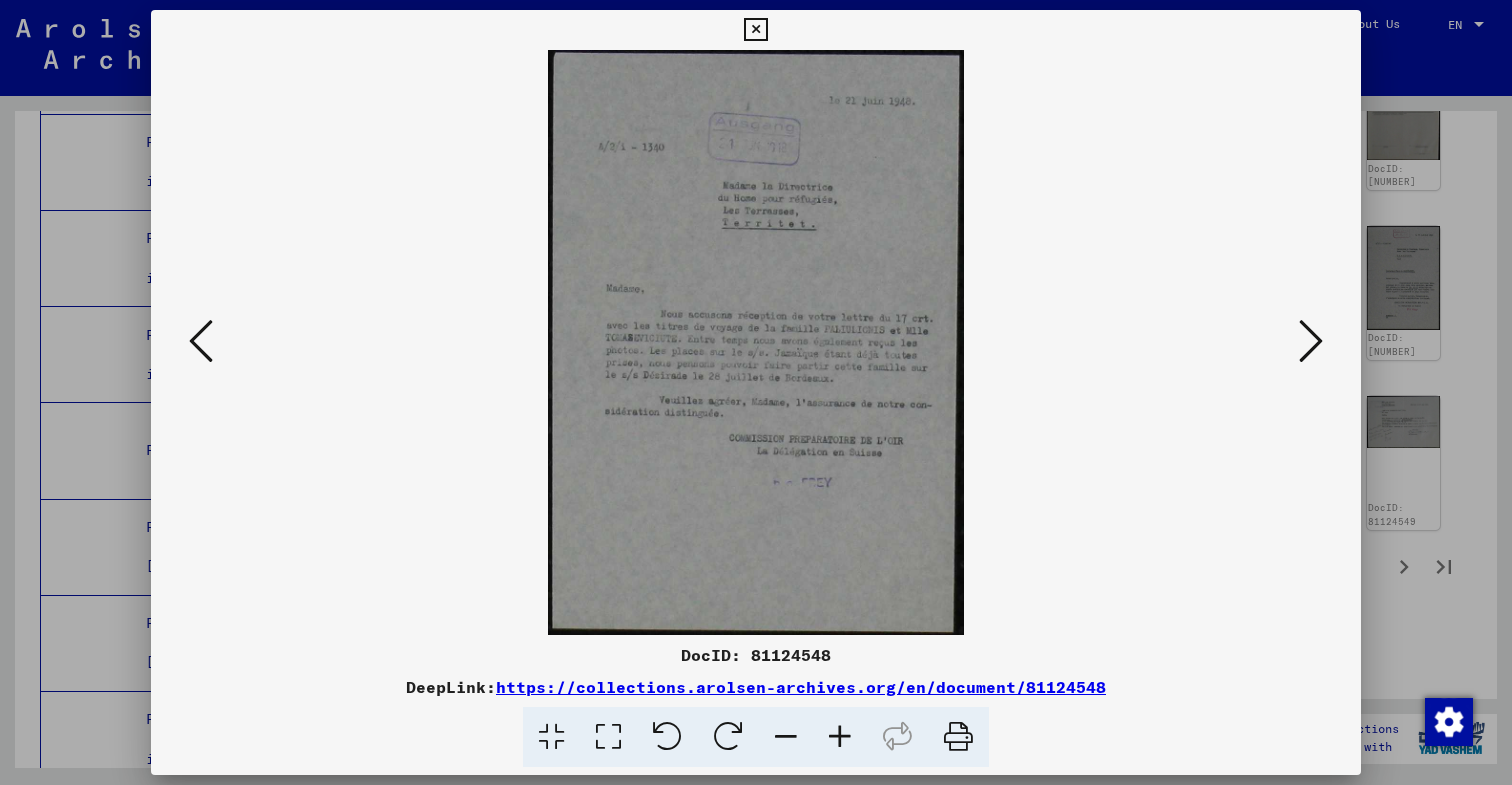 click at bounding box center [755, 30] 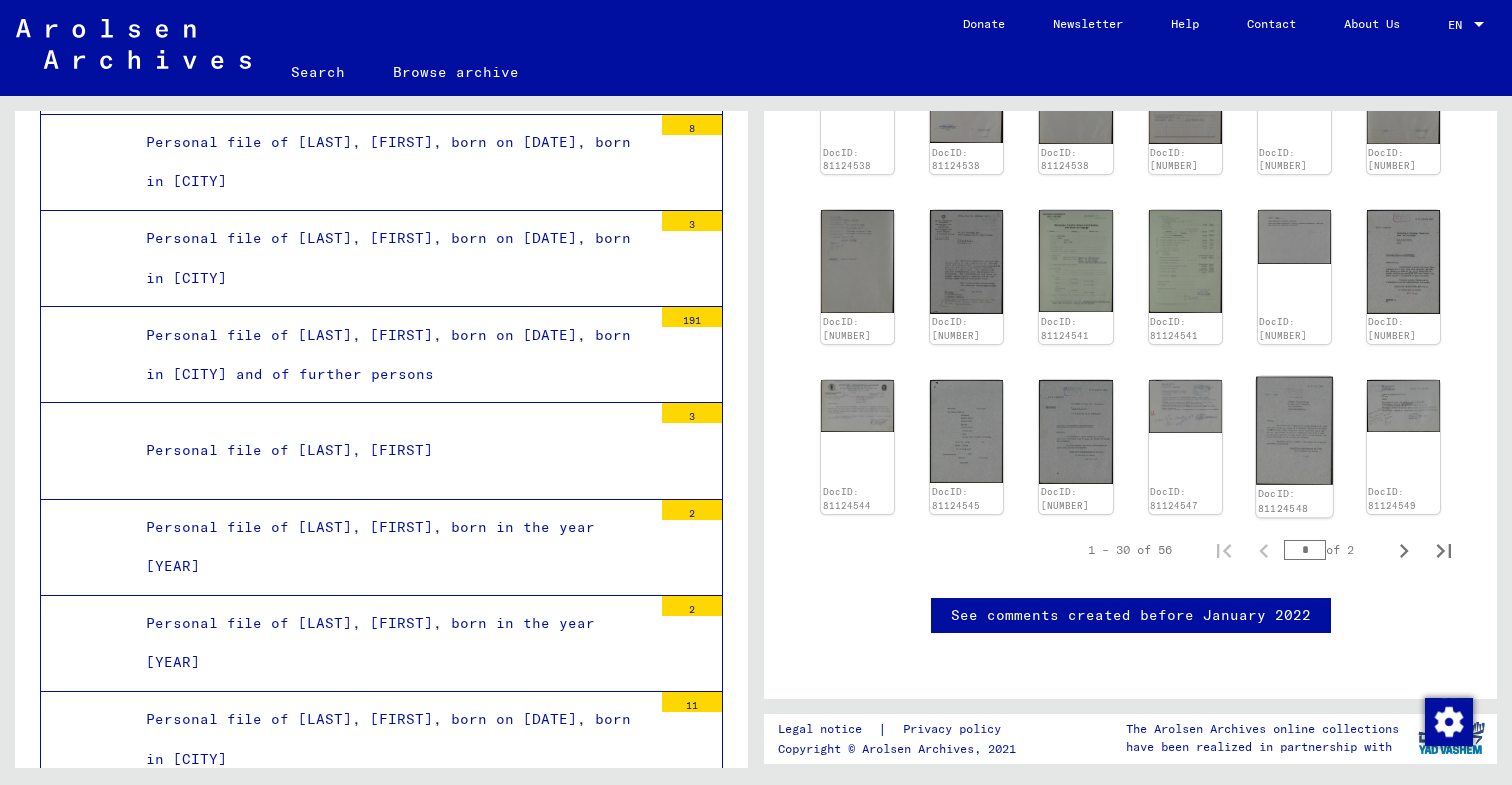 scroll, scrollTop: 1458, scrollLeft: 0, axis: vertical 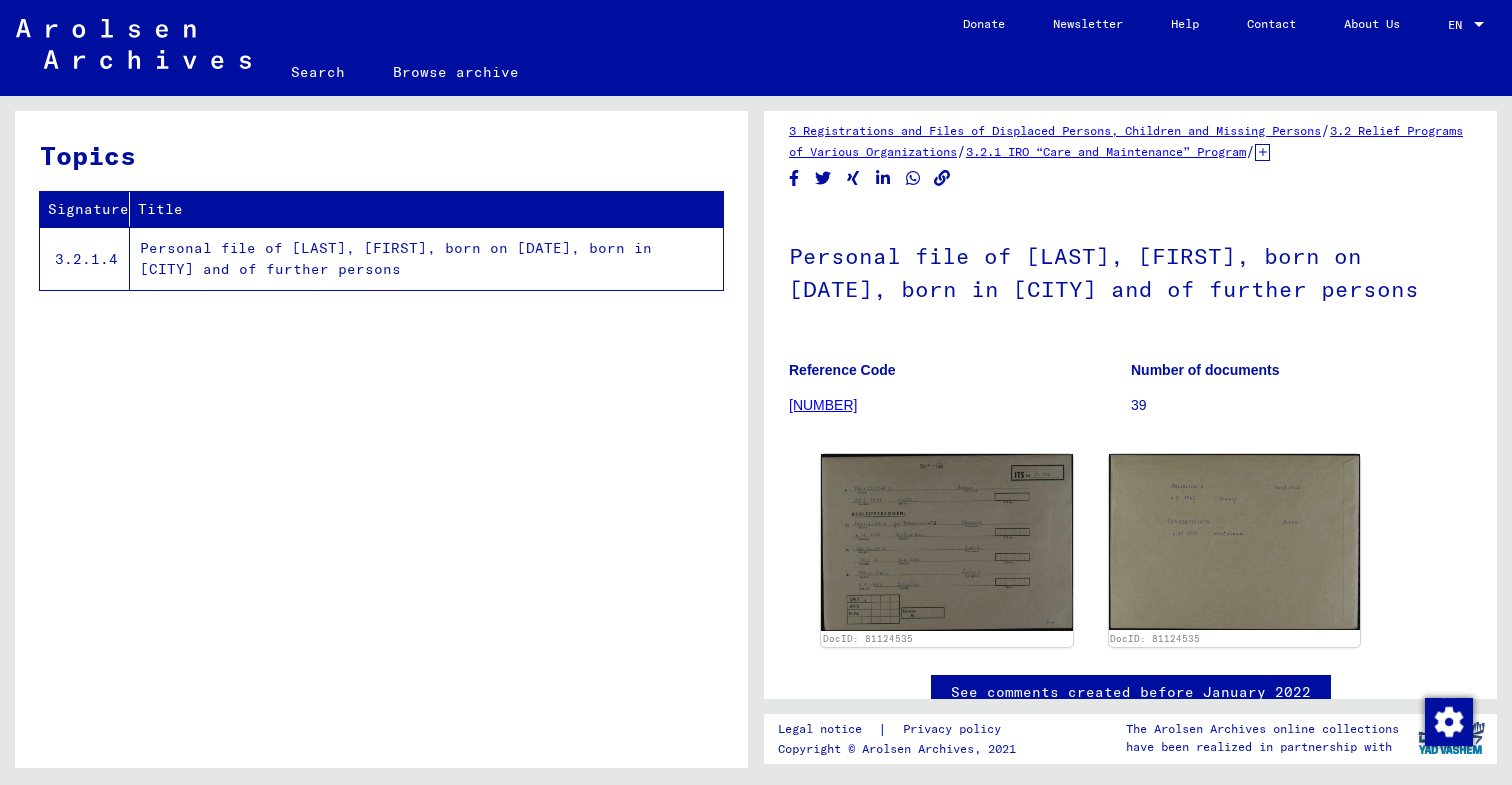 click on "Topics  Signature   Title   3.2.1.4   Personal file of [LAST], [FIRST], born on [DATE], born in [CITY] and of further persons" 